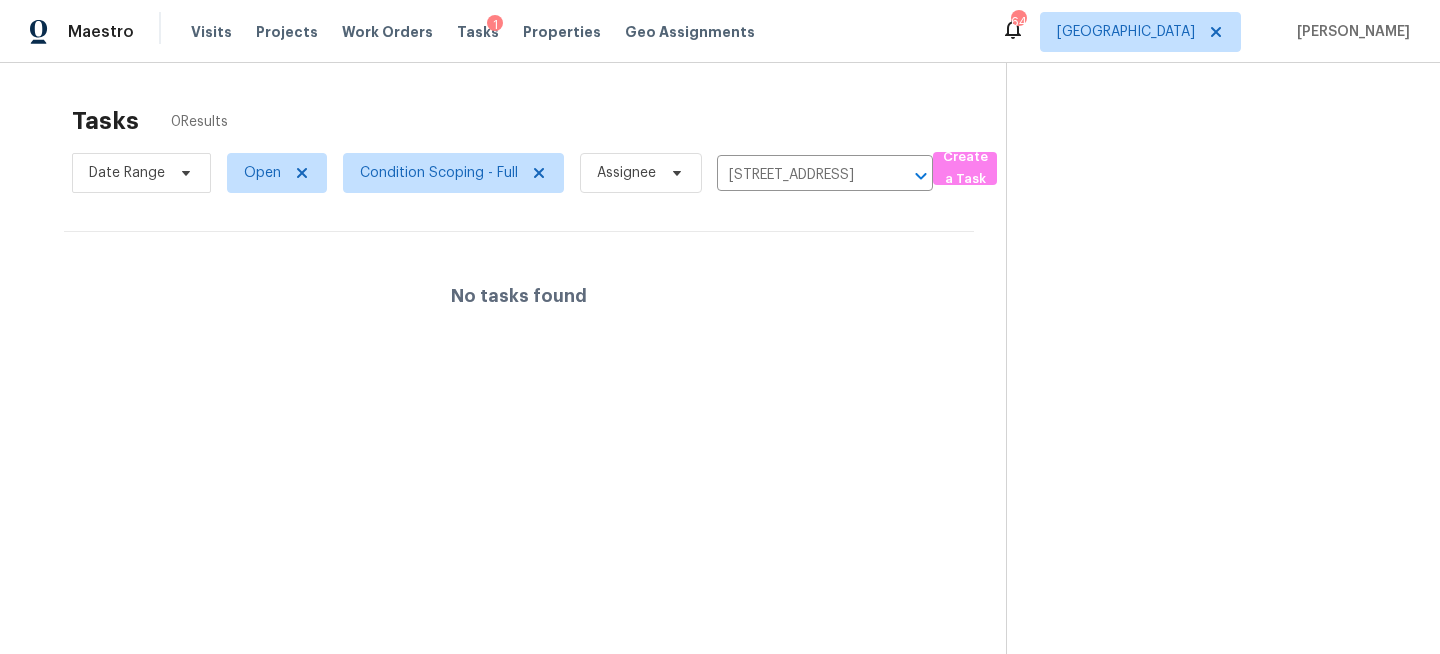 scroll, scrollTop: 0, scrollLeft: 0, axis: both 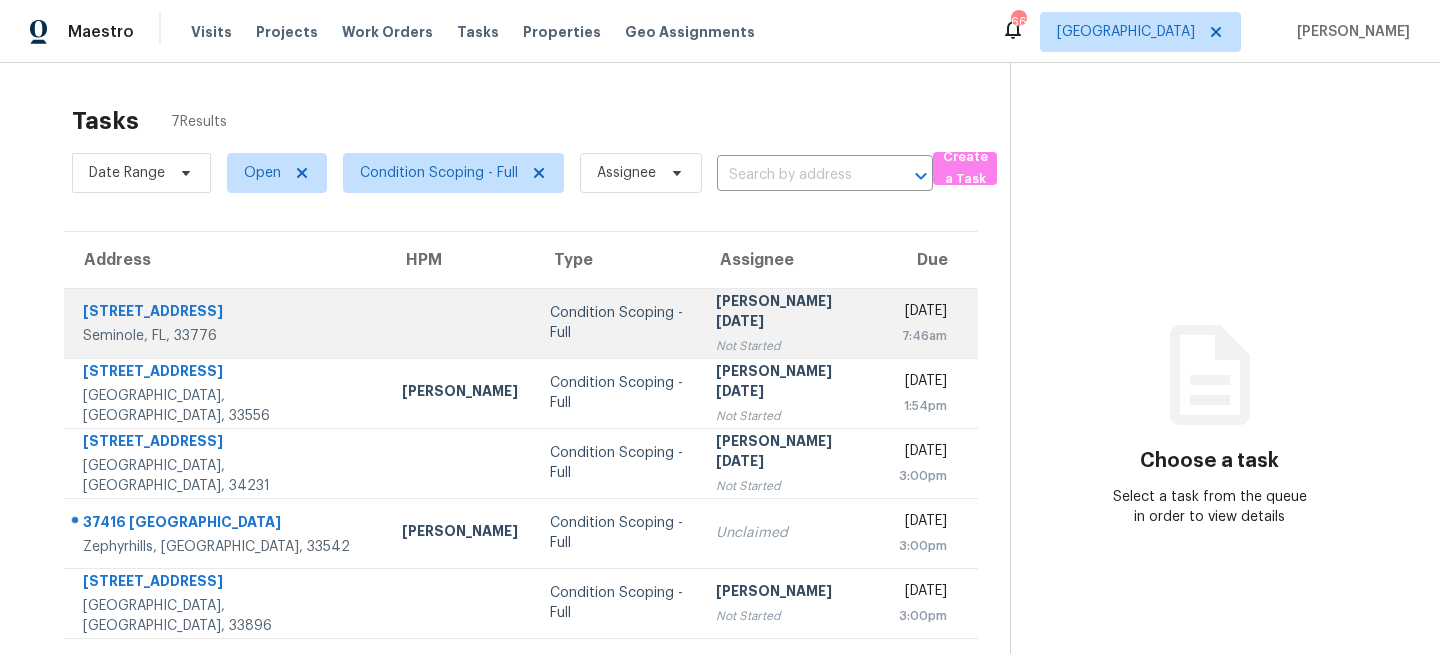 click on "Condition Scoping - Full" at bounding box center [617, 323] 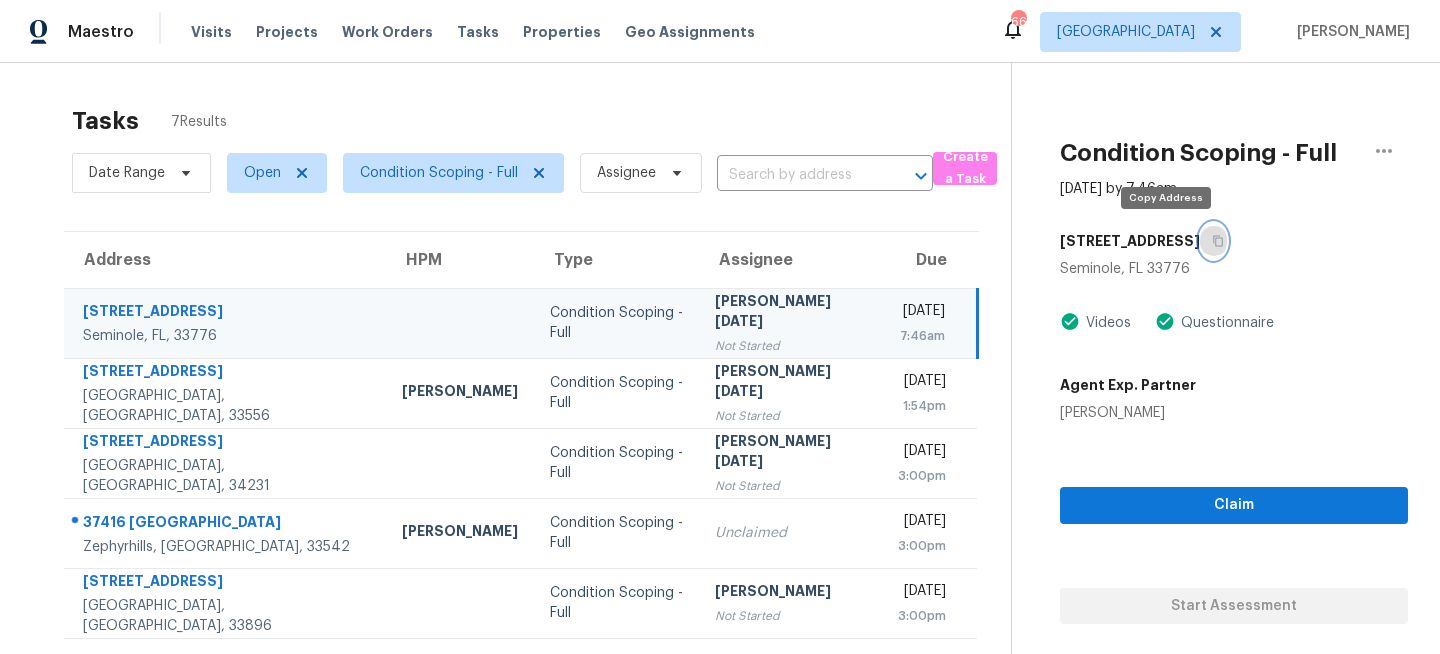 click 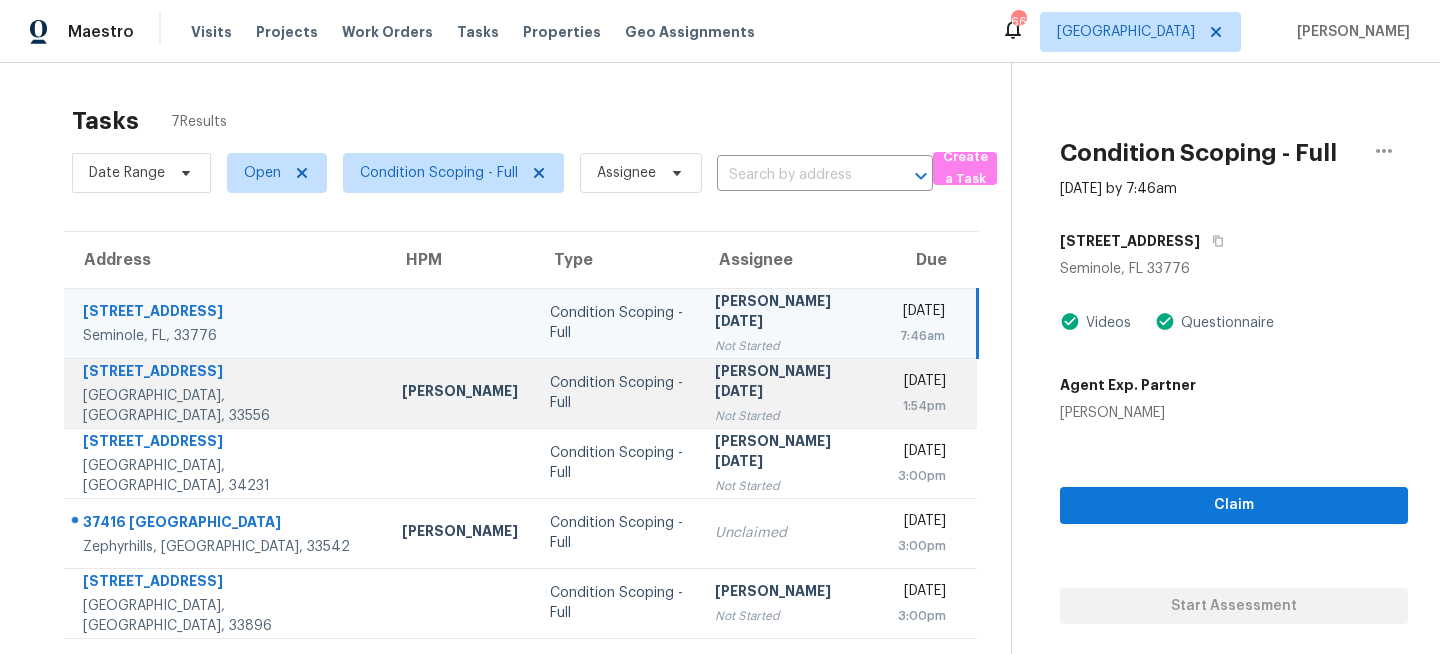 click on "Condition Scoping - Full" at bounding box center (616, 393) 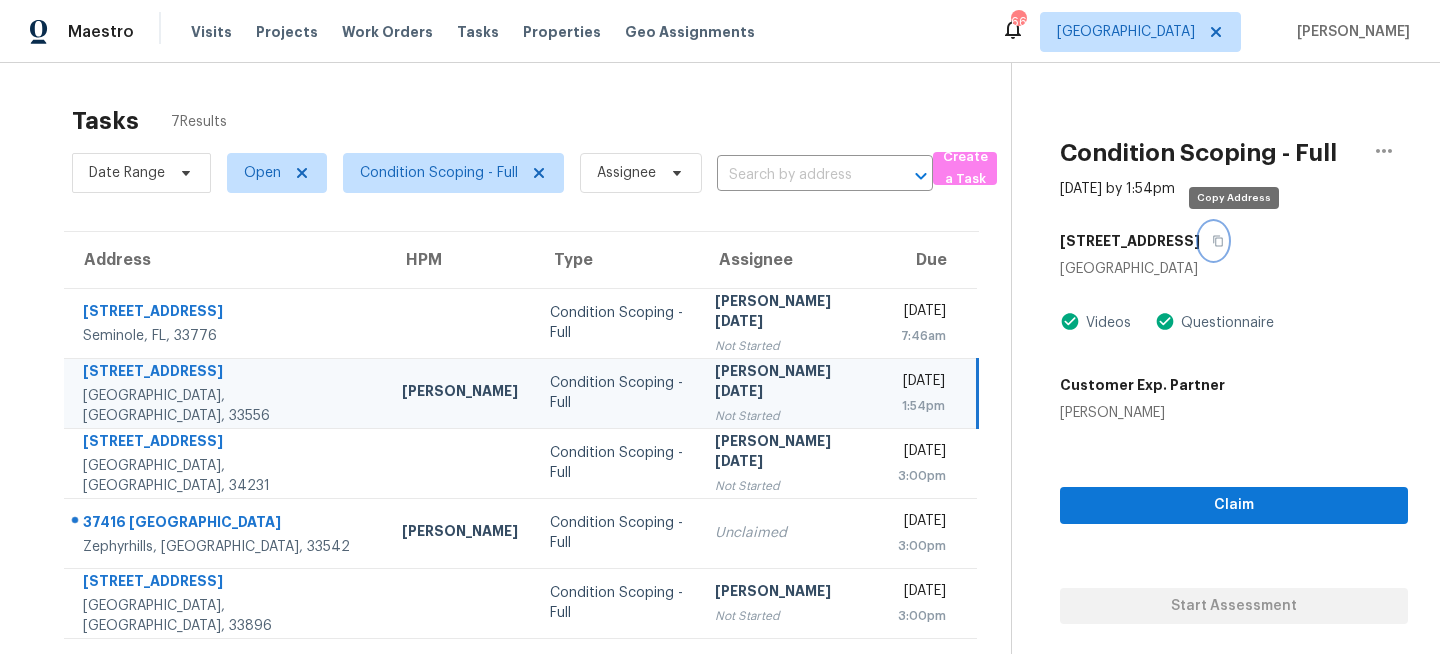 click at bounding box center (1213, 241) 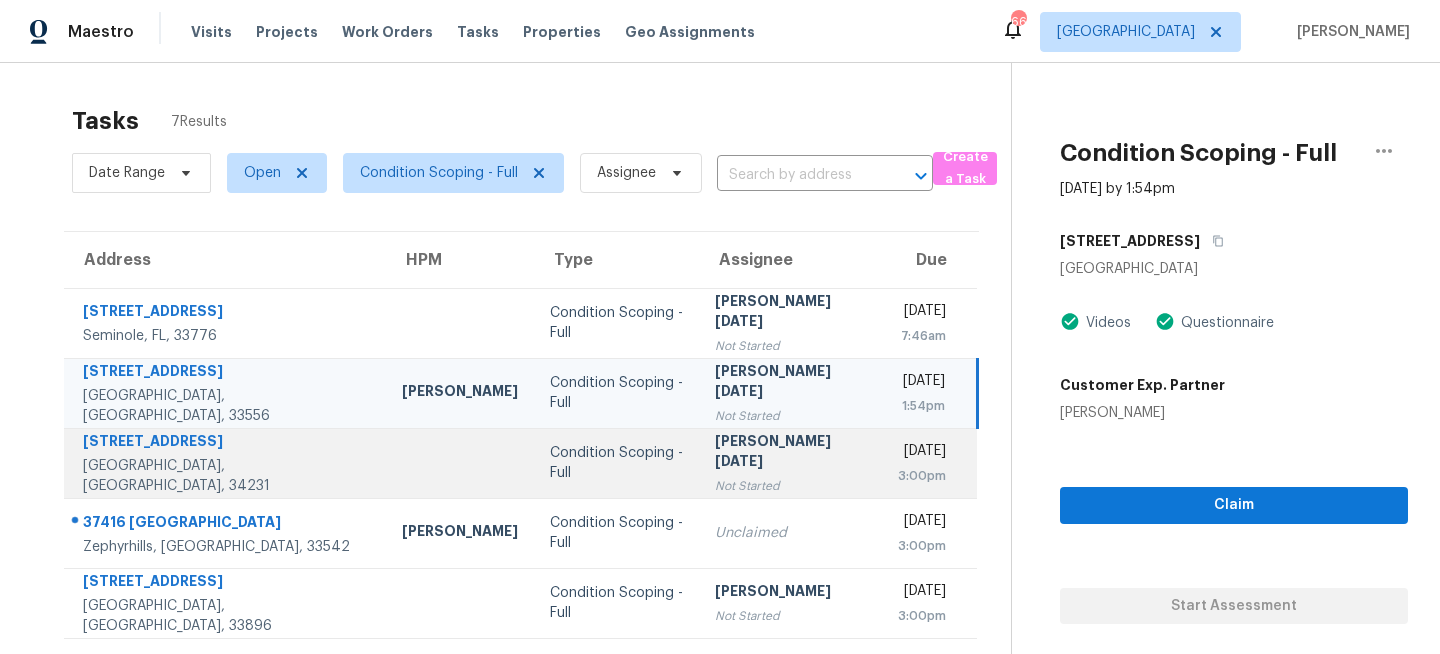 click on "Condition Scoping - Full" at bounding box center [616, 463] 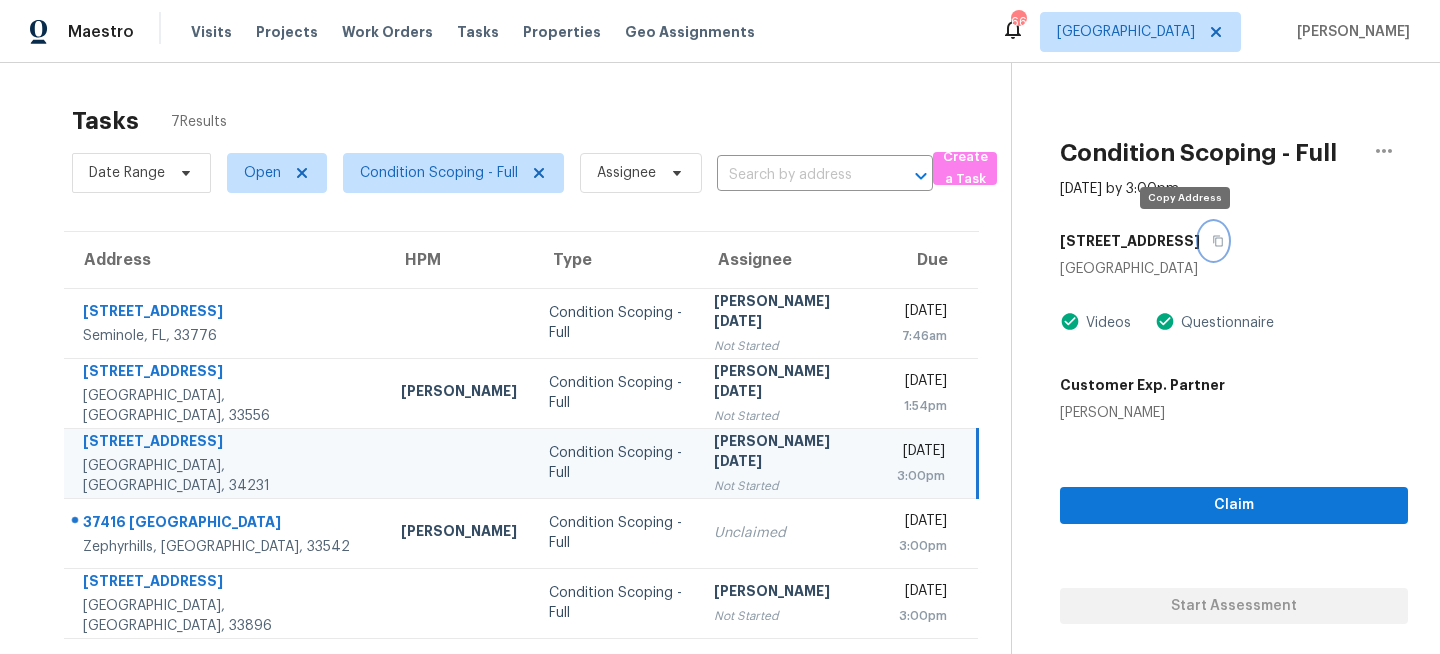 click at bounding box center (1213, 241) 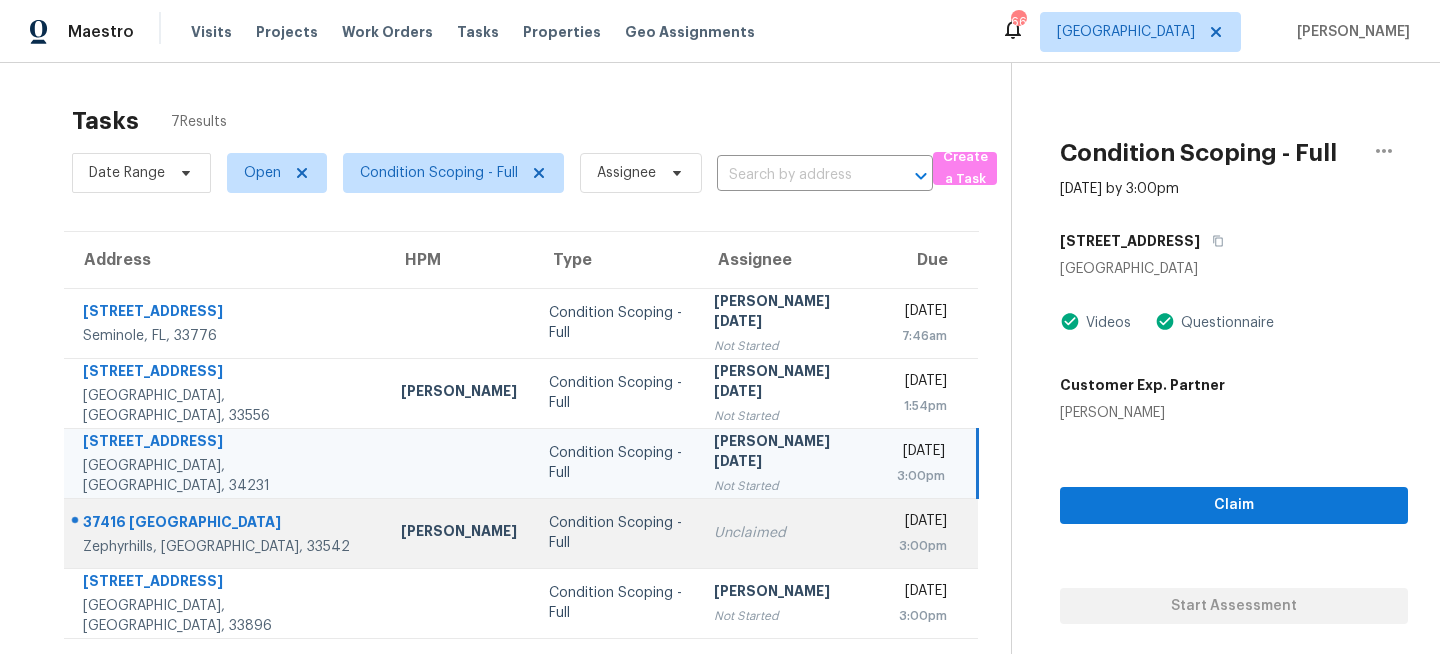 click on "Condition Scoping - Full" at bounding box center (615, 533) 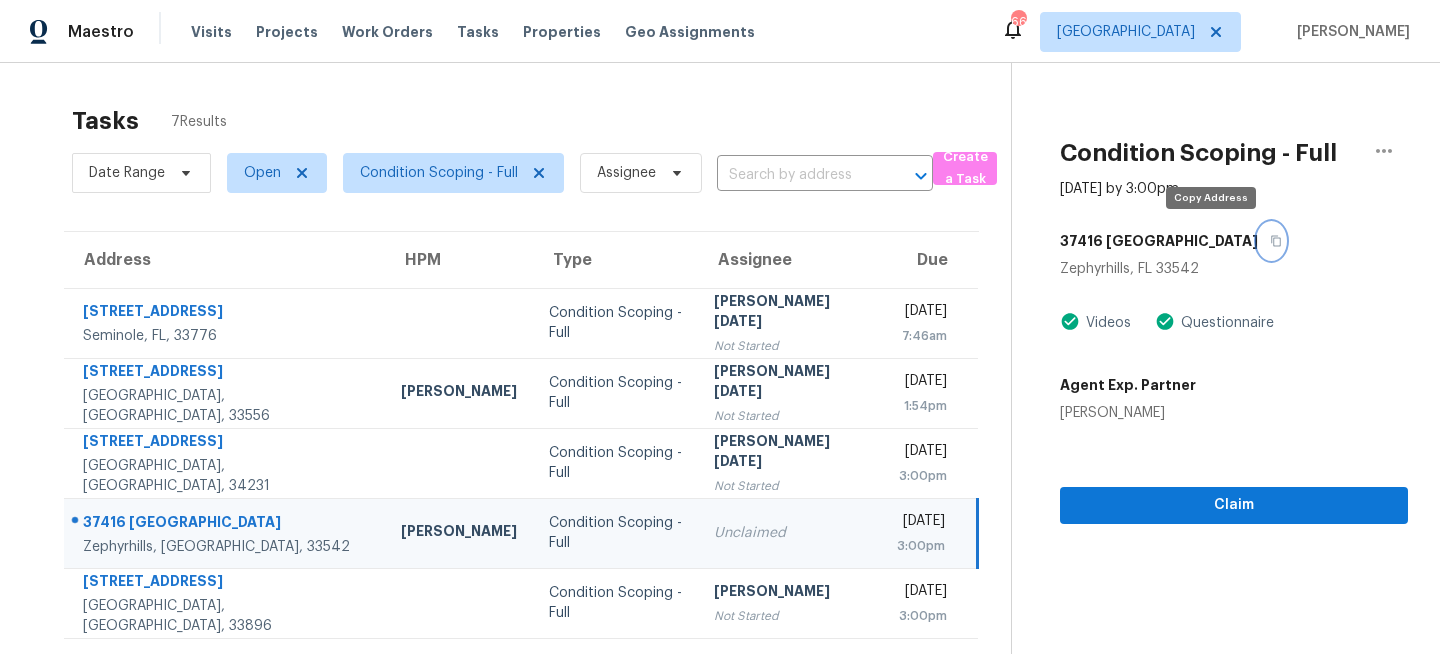 click 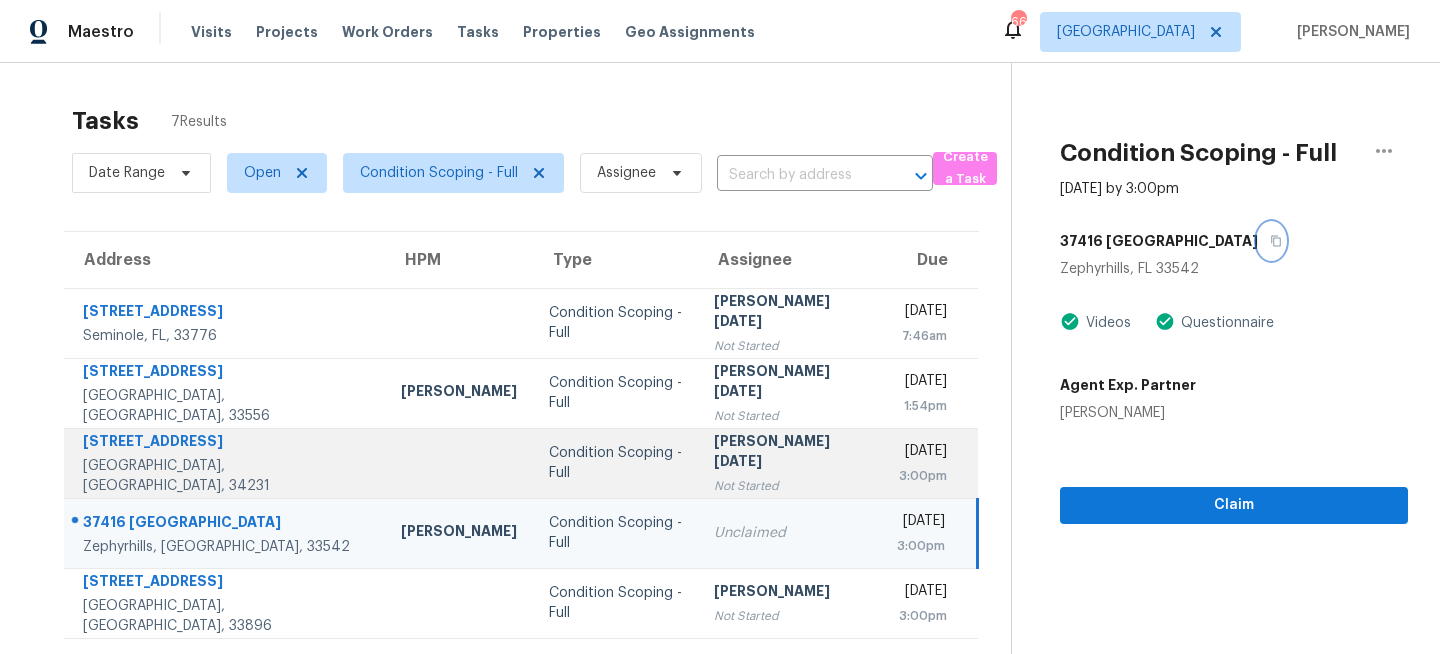 scroll, scrollTop: 140, scrollLeft: 0, axis: vertical 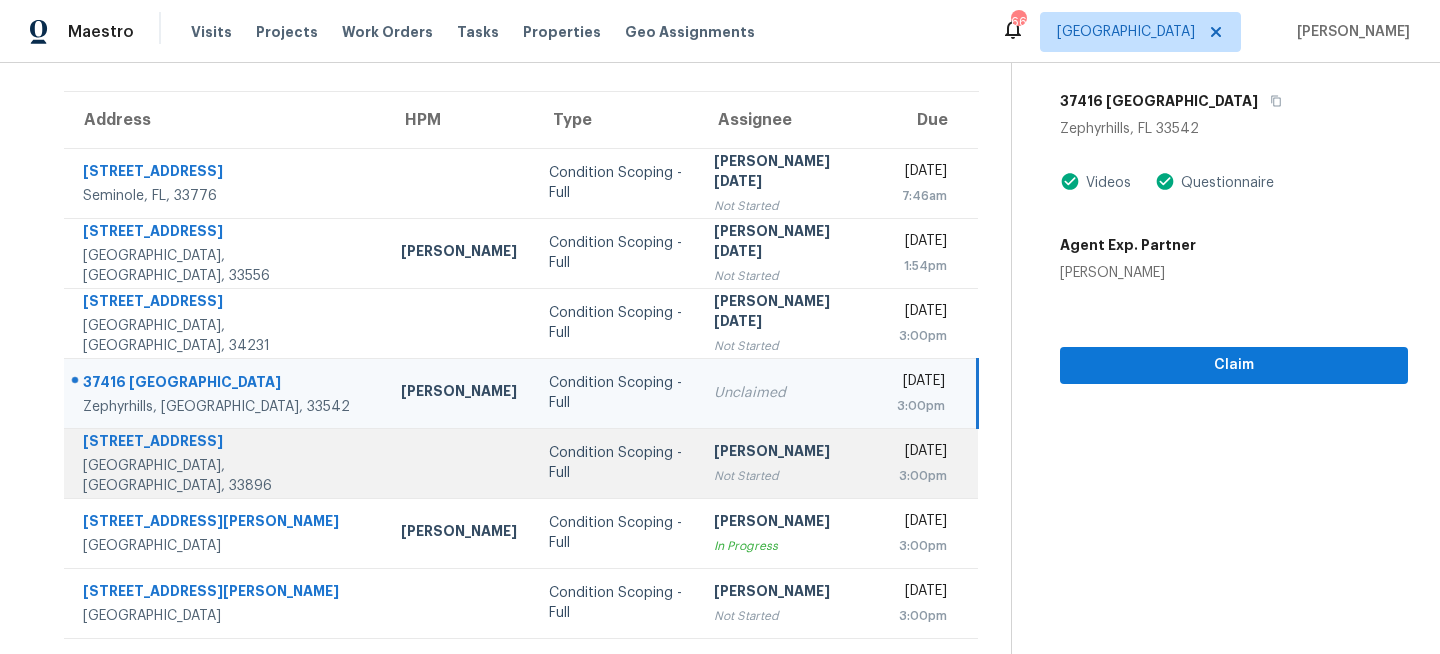 click on "Rajesh M" at bounding box center [789, 453] 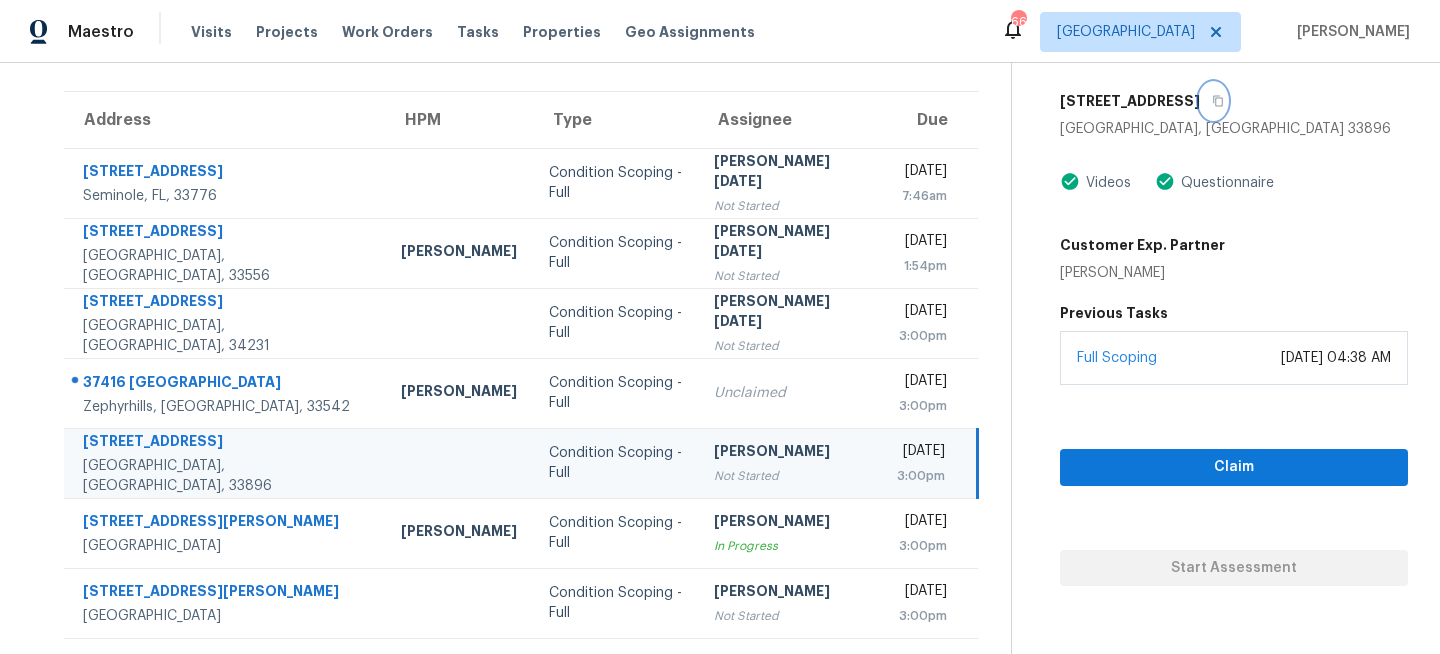 click 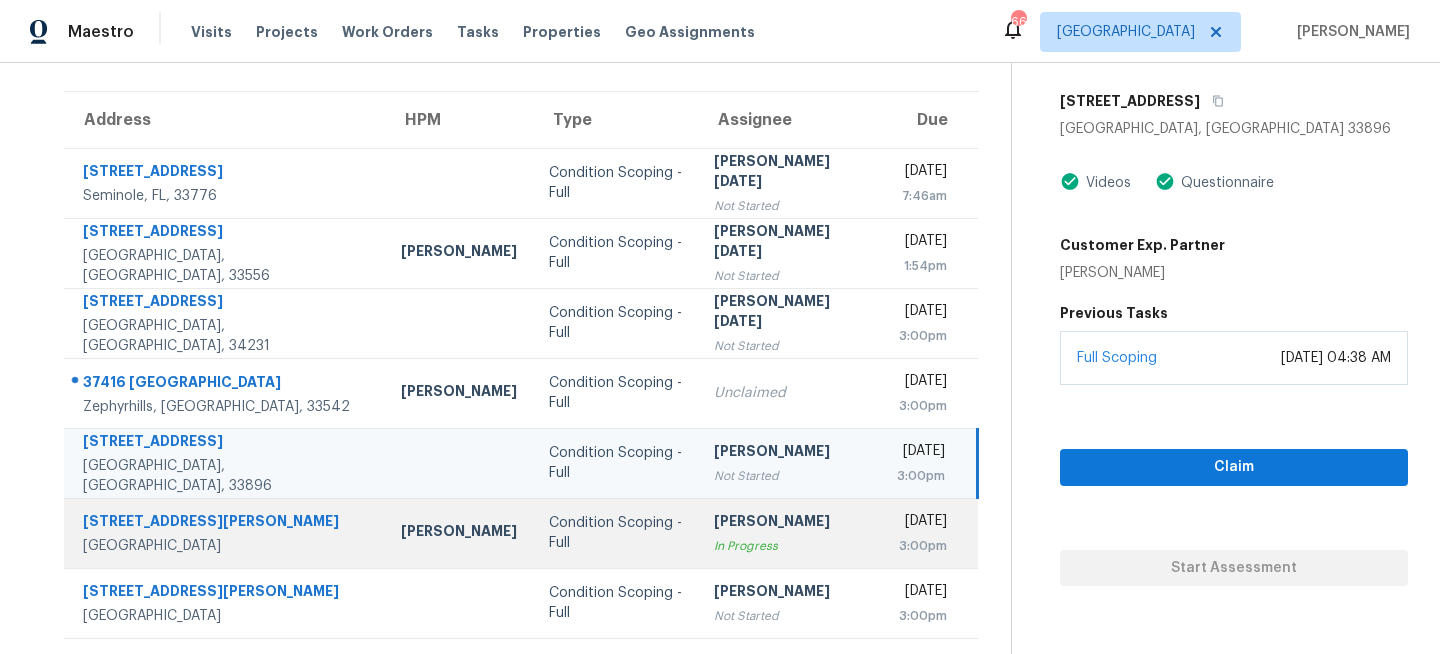 click on "Condition Scoping - Full" at bounding box center [615, 533] 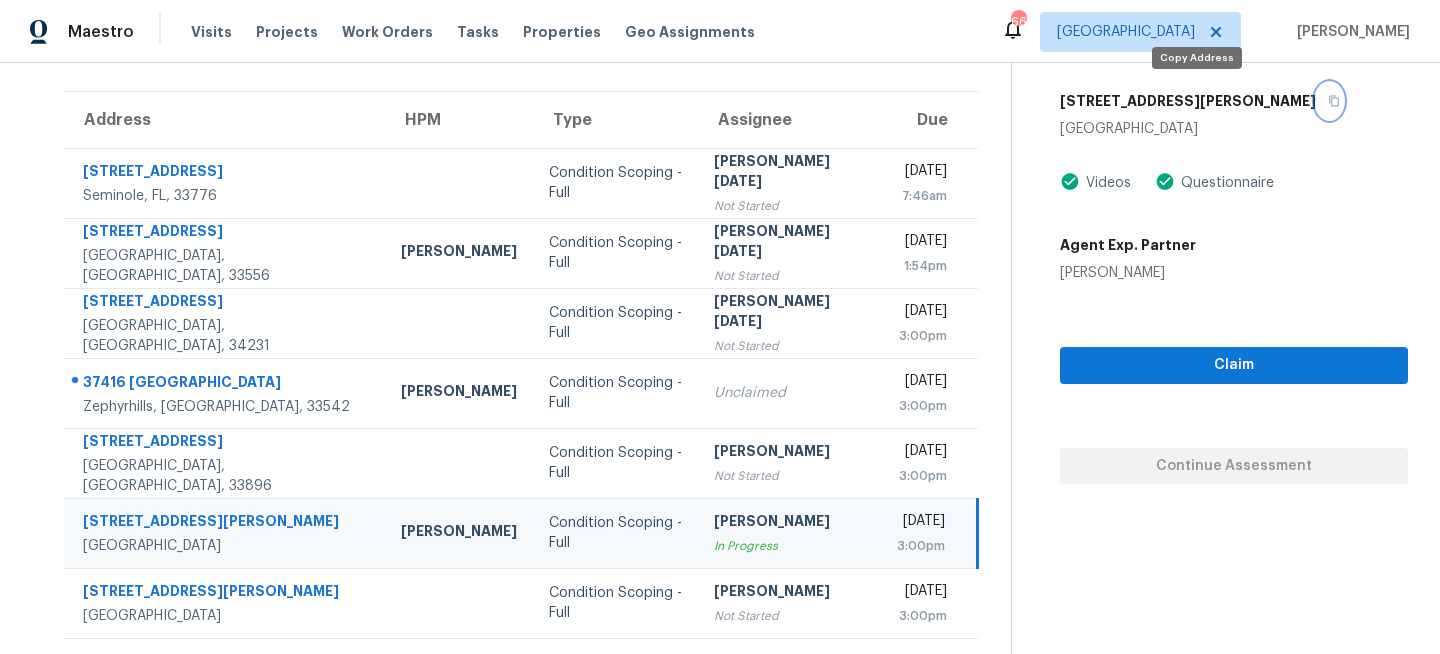 click 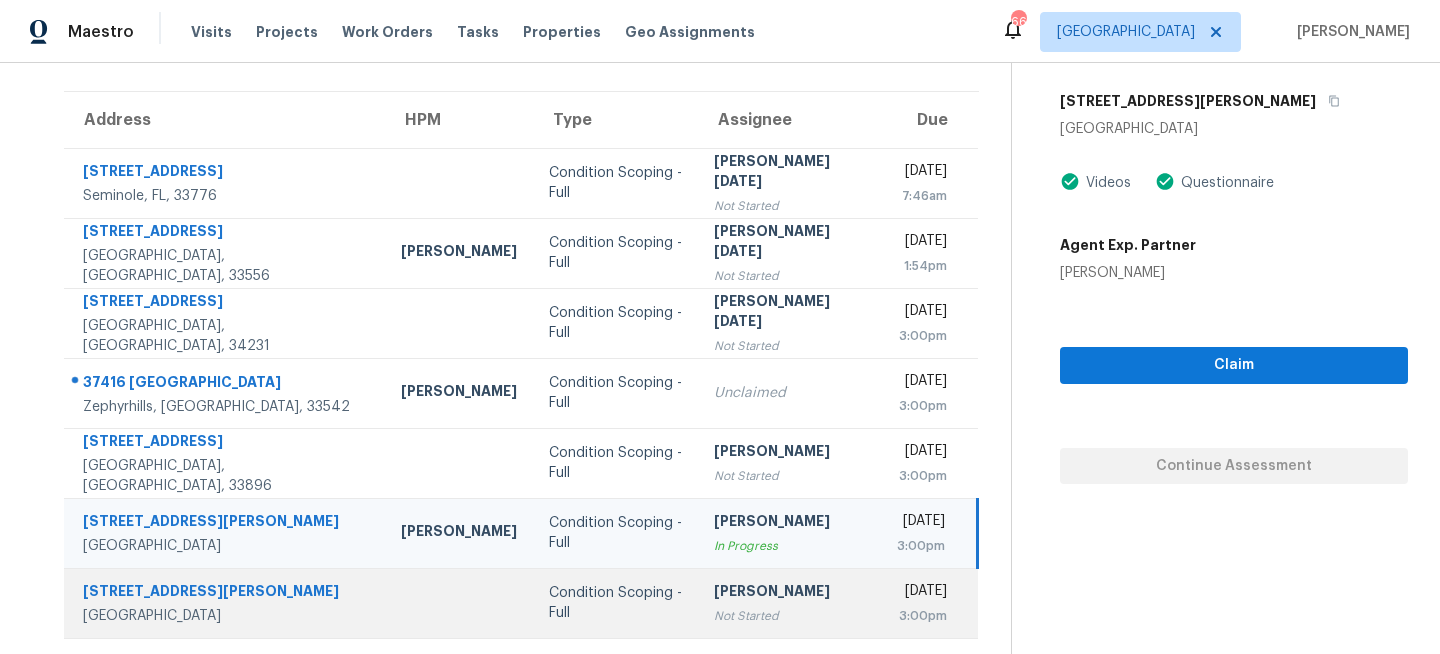 click on "Condition Scoping - Full" at bounding box center (615, 603) 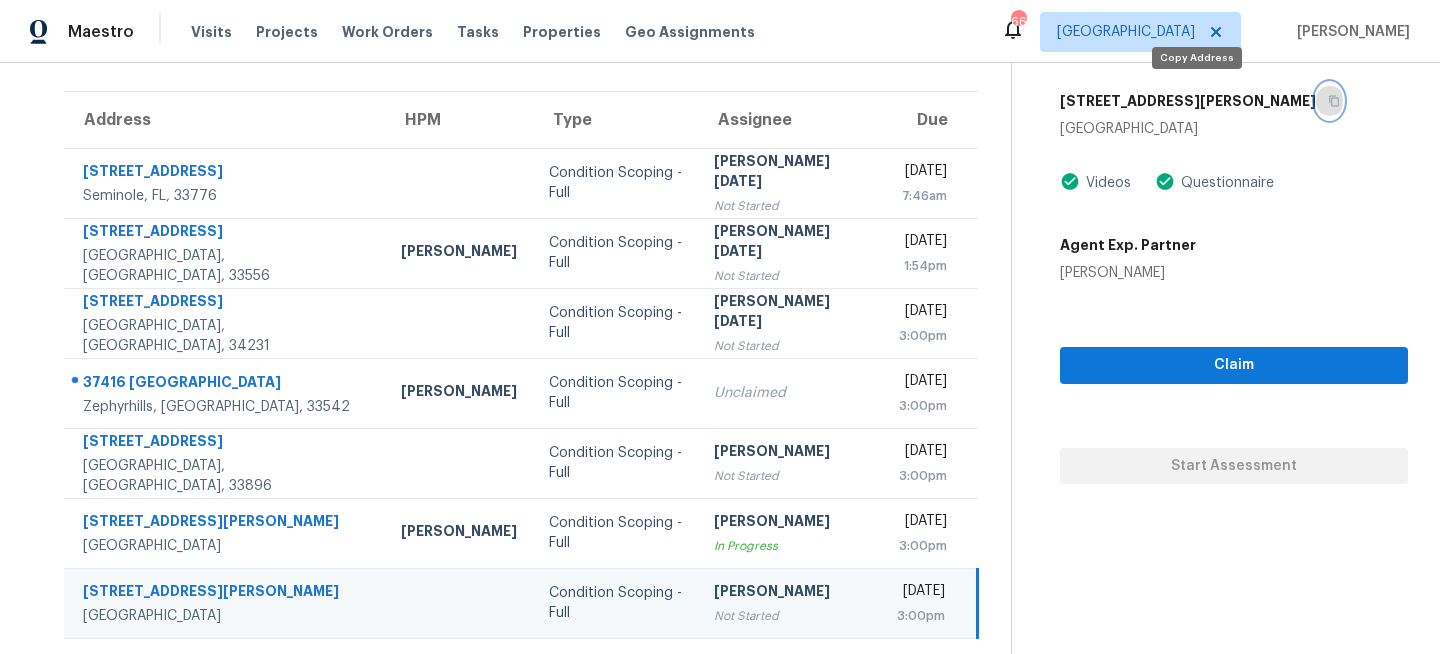 click 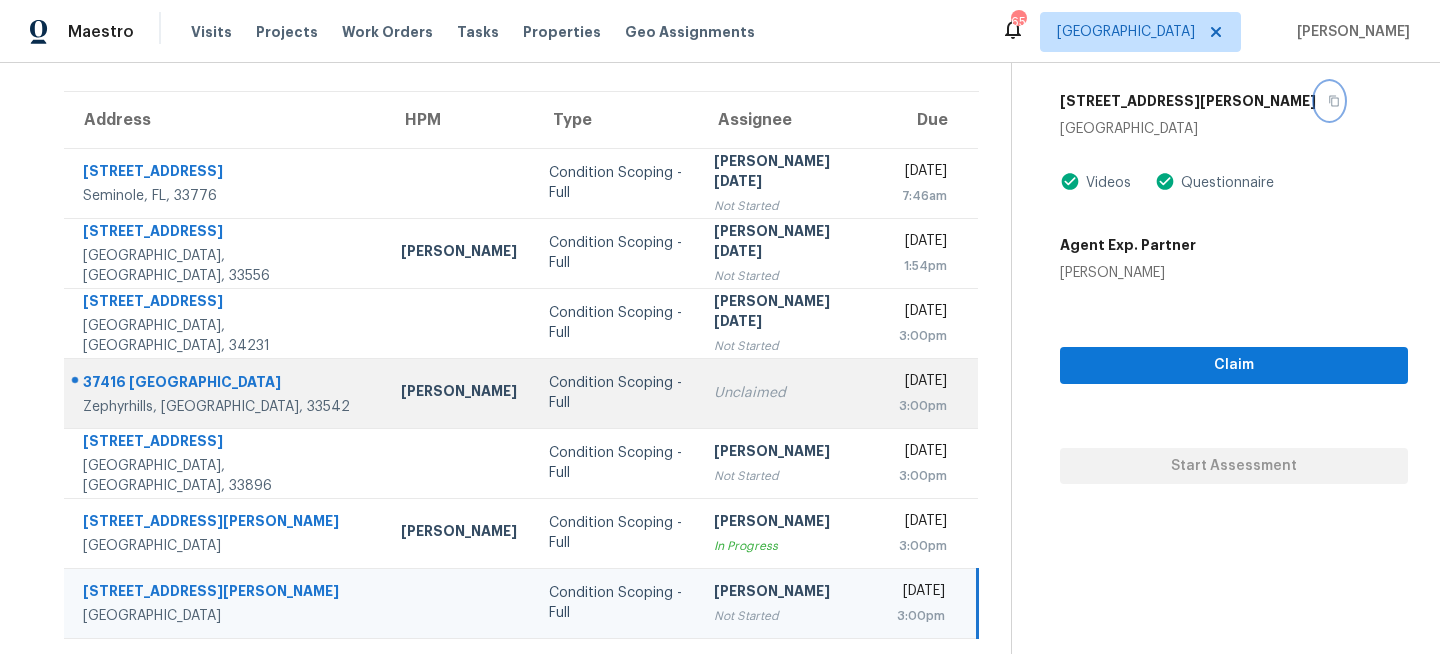 scroll, scrollTop: 0, scrollLeft: 0, axis: both 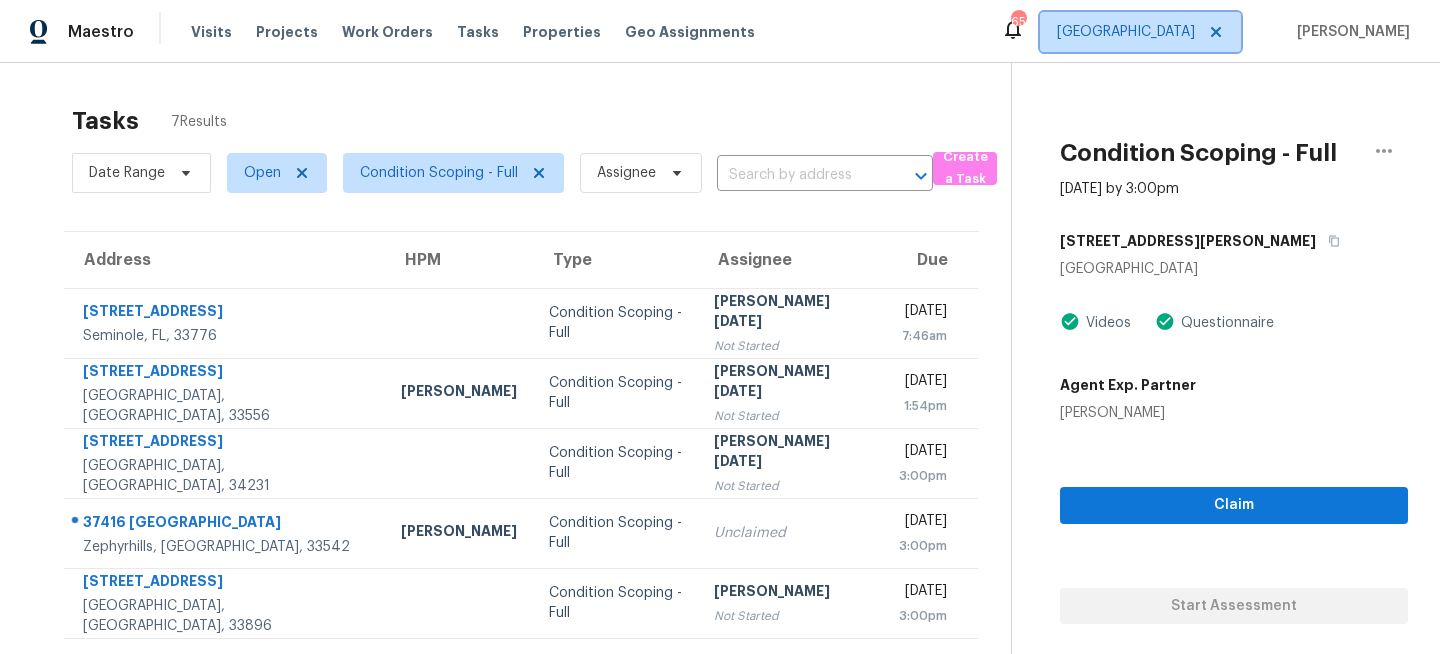 click on "Tampa" at bounding box center (1140, 32) 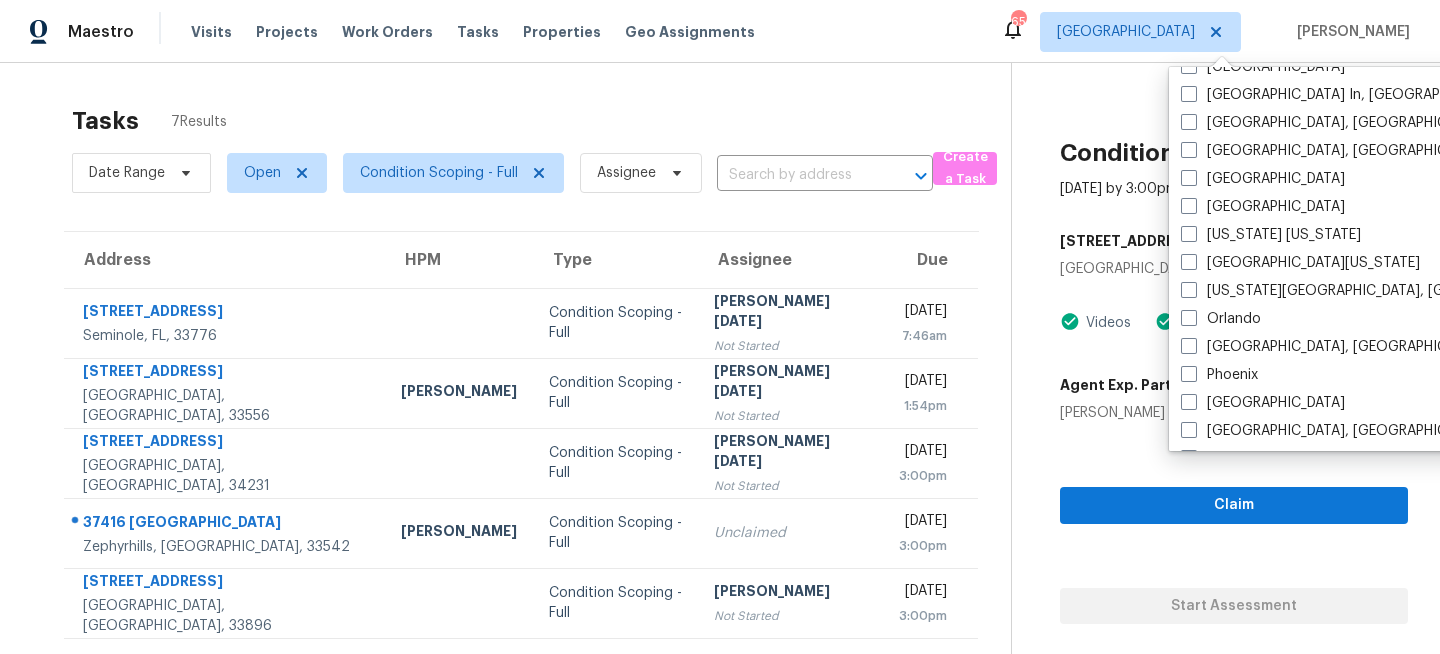 scroll, scrollTop: 972, scrollLeft: 0, axis: vertical 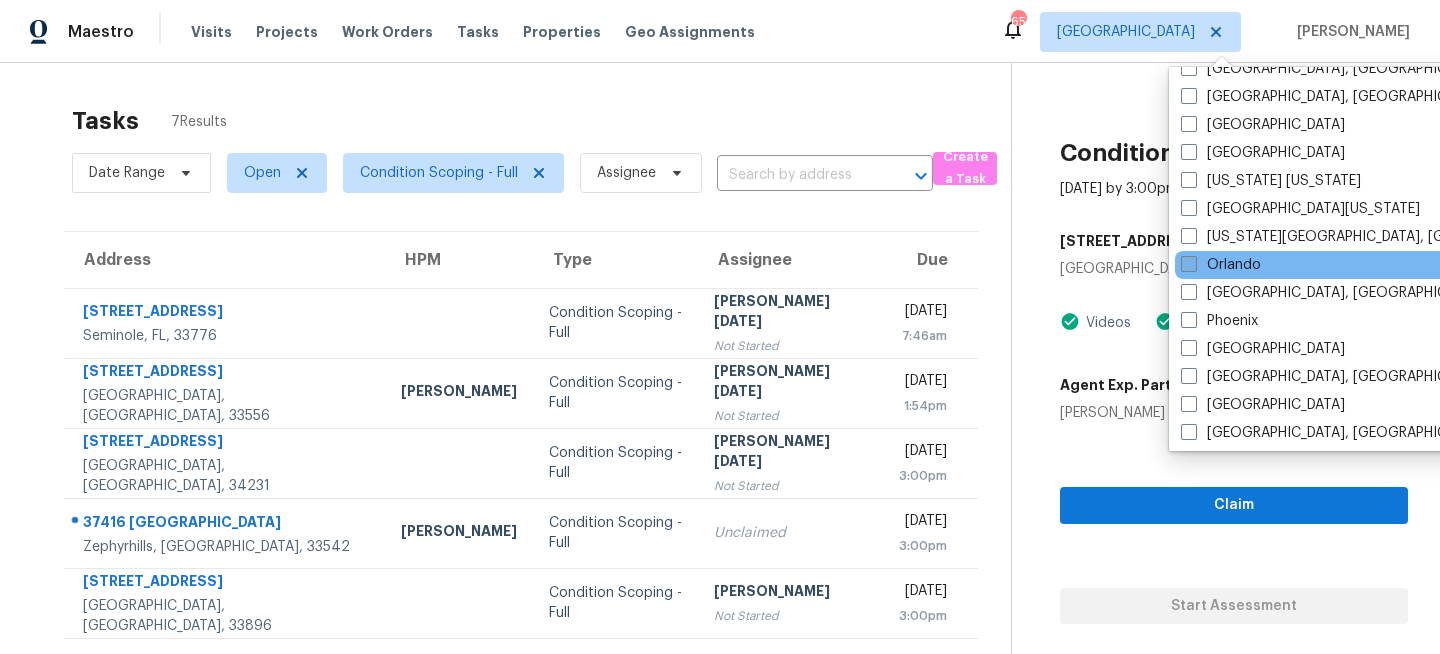 click on "Orlando" at bounding box center [1221, 265] 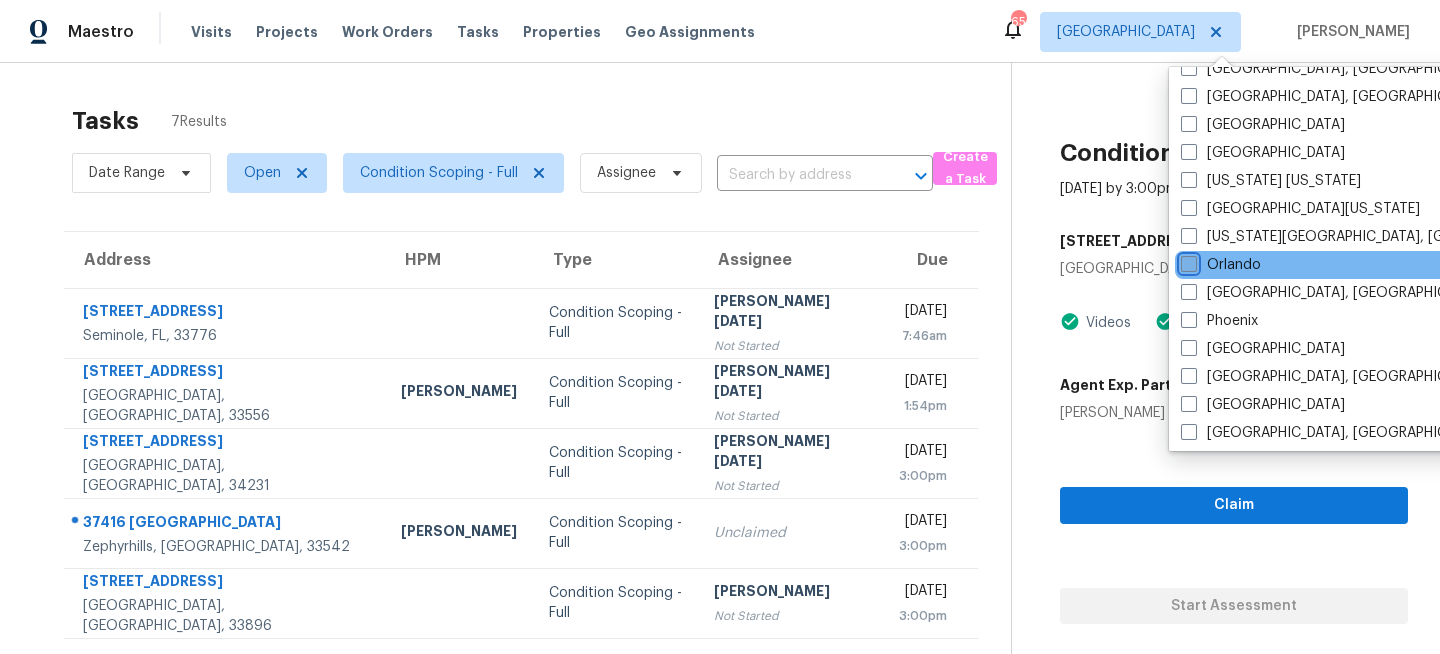 click on "Orlando" at bounding box center (1187, 261) 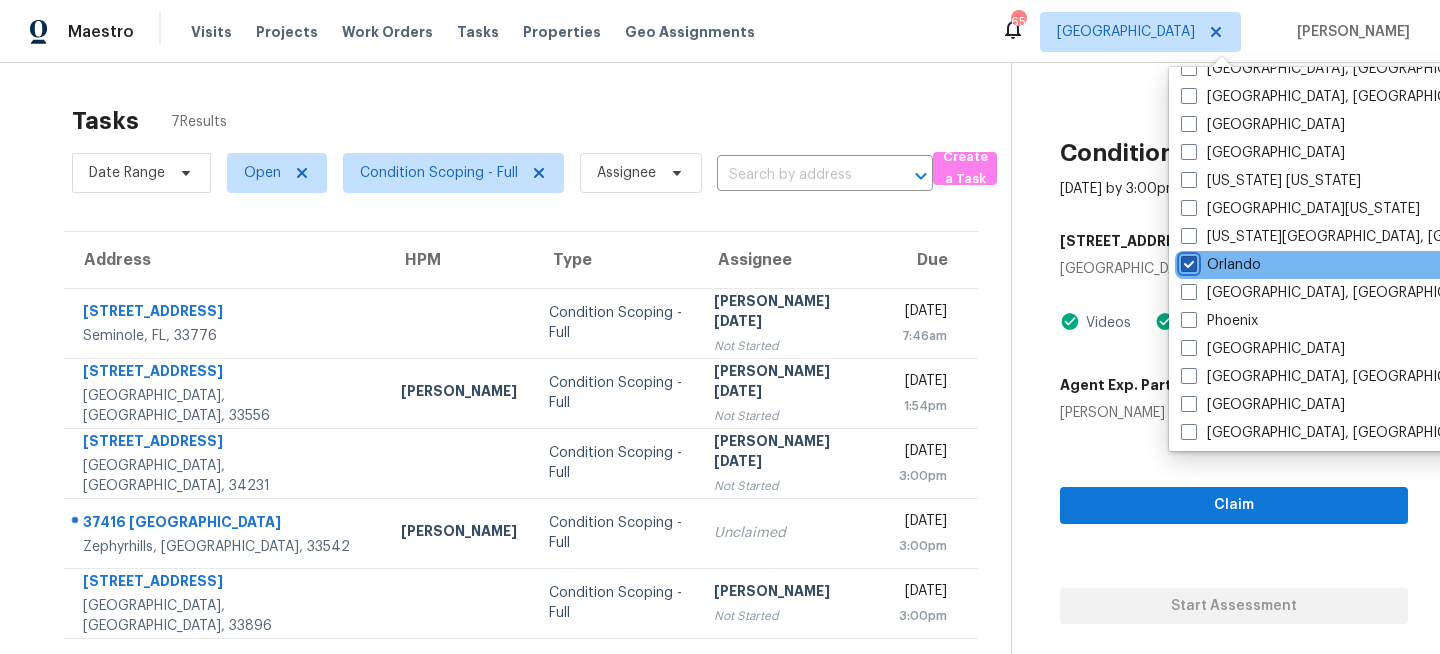 checkbox on "true" 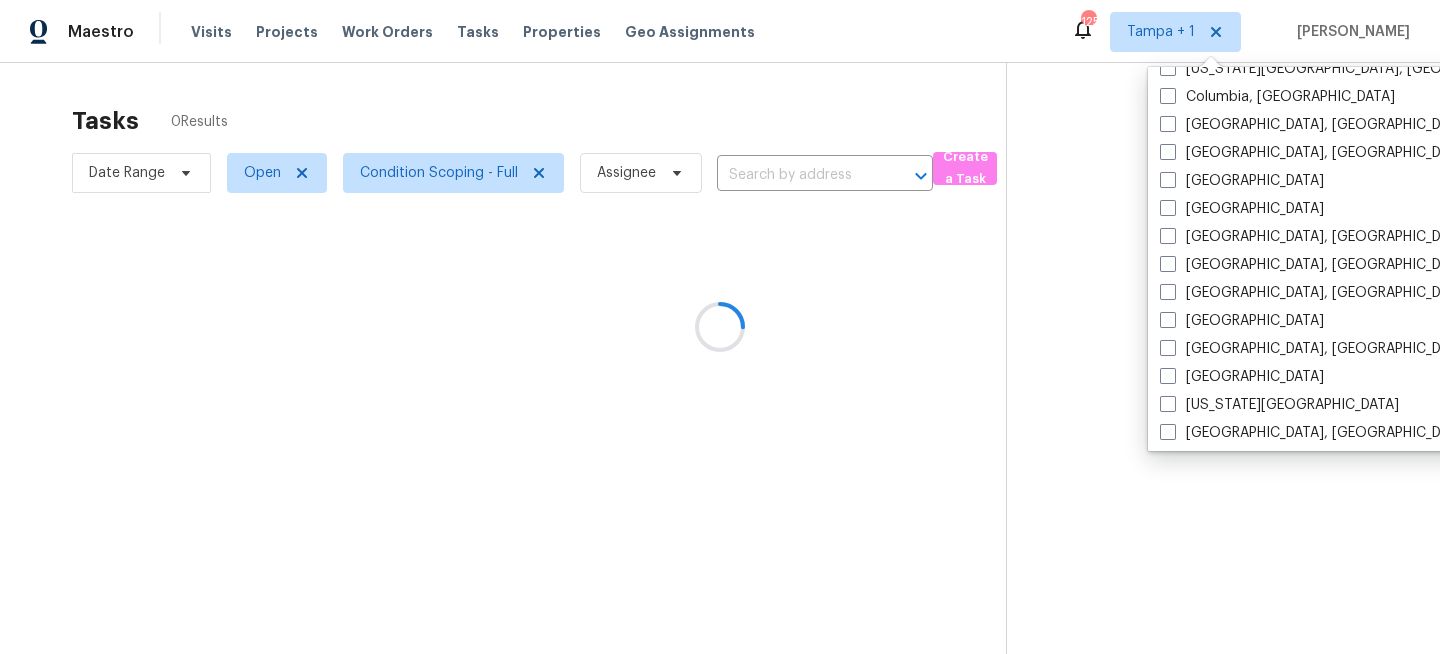 scroll, scrollTop: 0, scrollLeft: 0, axis: both 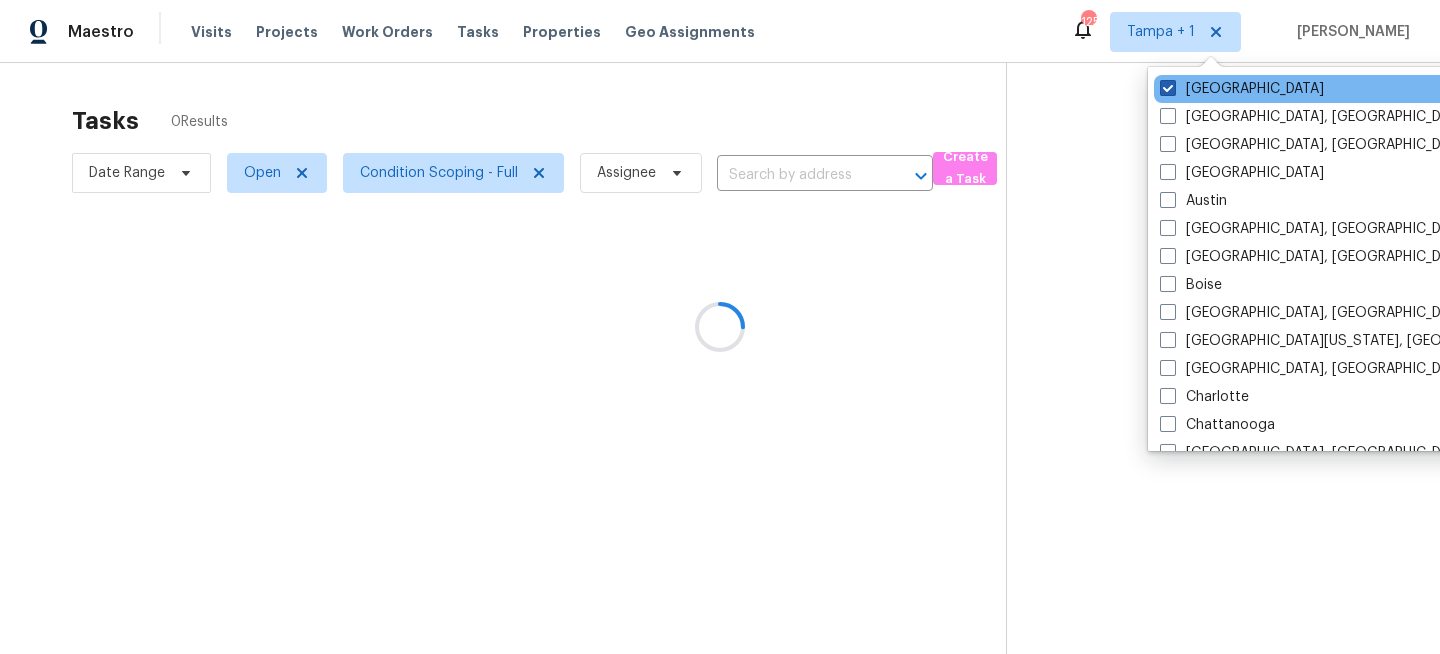 click on "Tampa" at bounding box center (1242, 89) 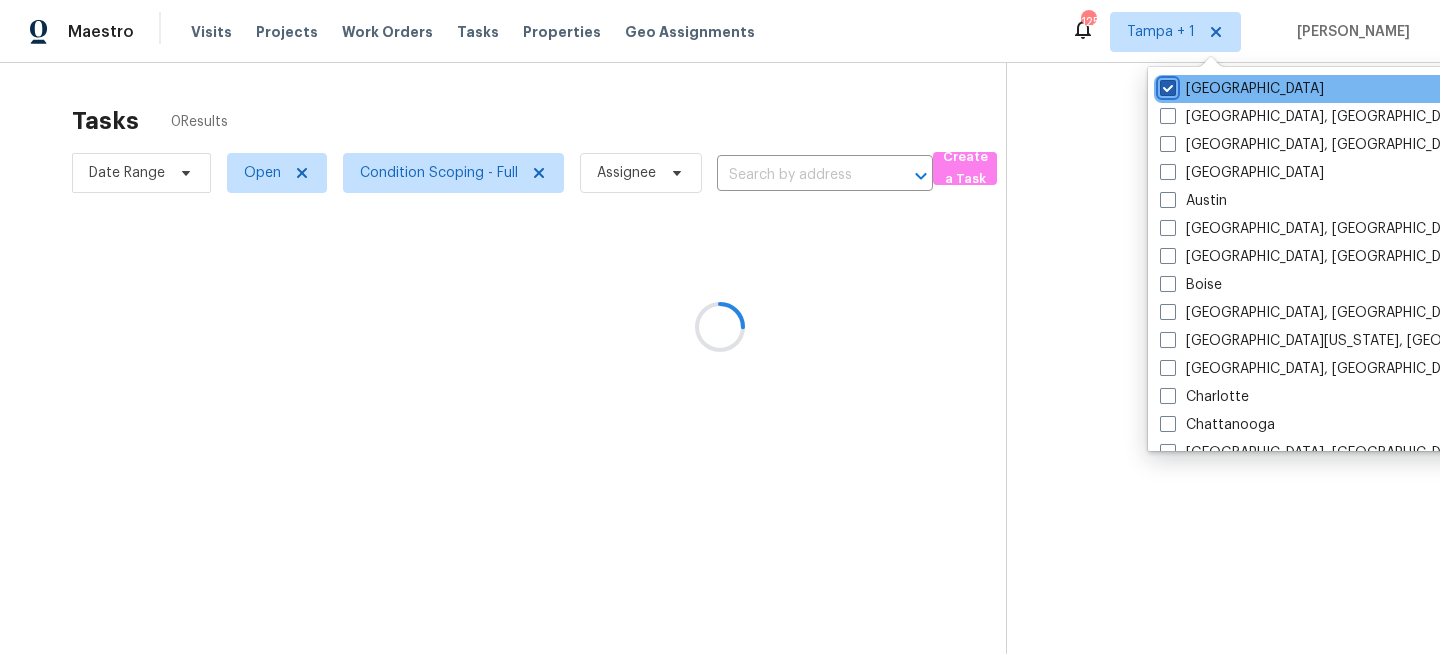 click on "Tampa" at bounding box center [1166, 85] 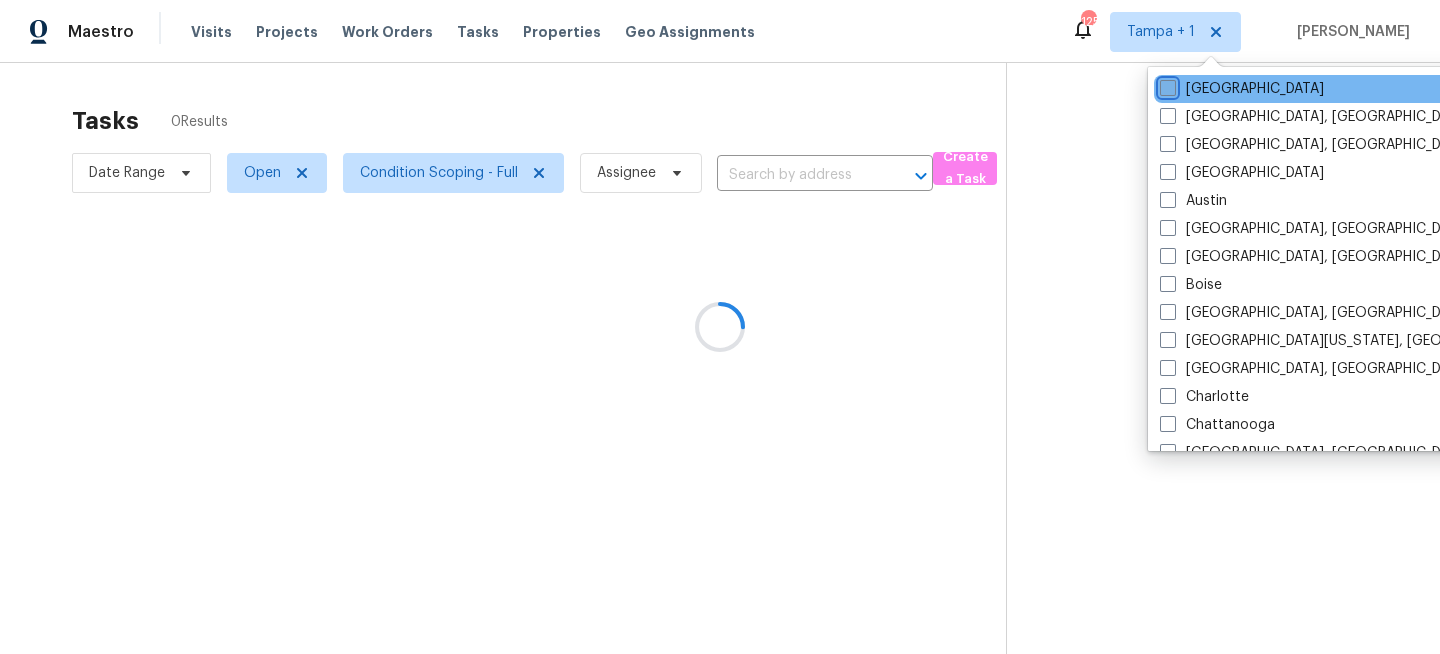 checkbox on "false" 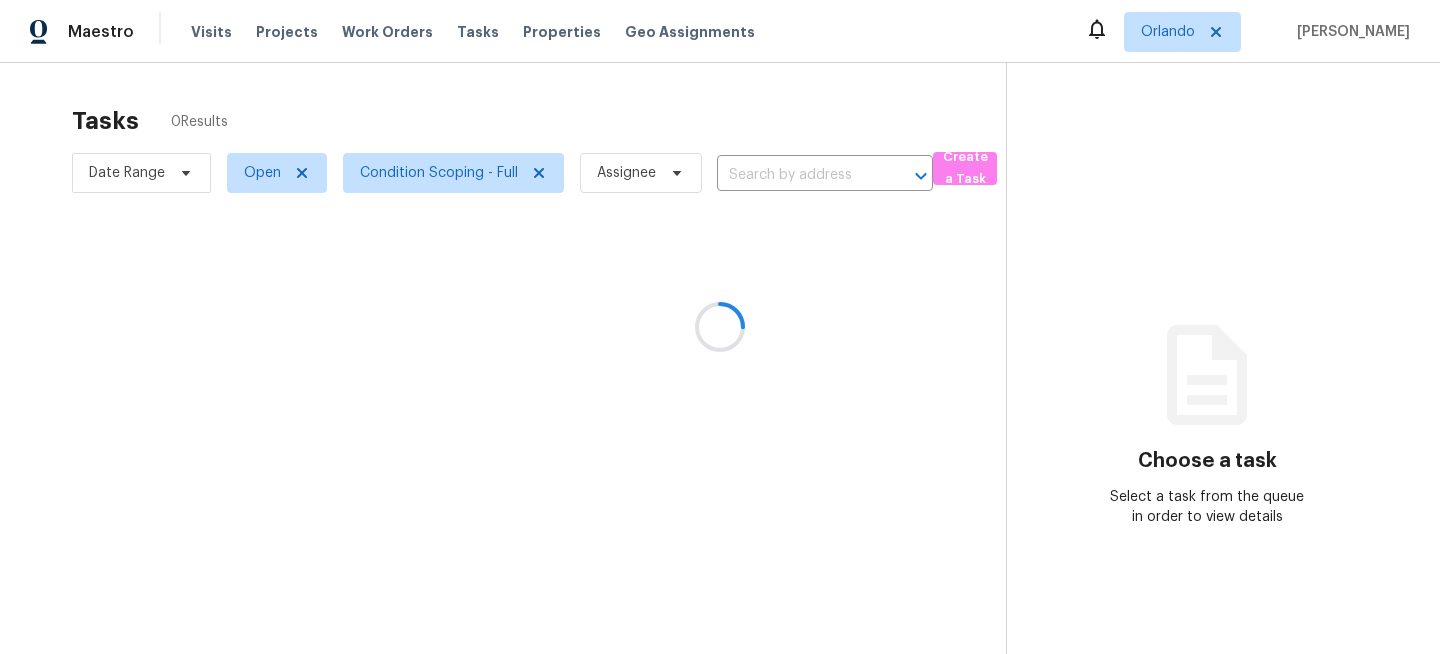 scroll, scrollTop: 0, scrollLeft: 0, axis: both 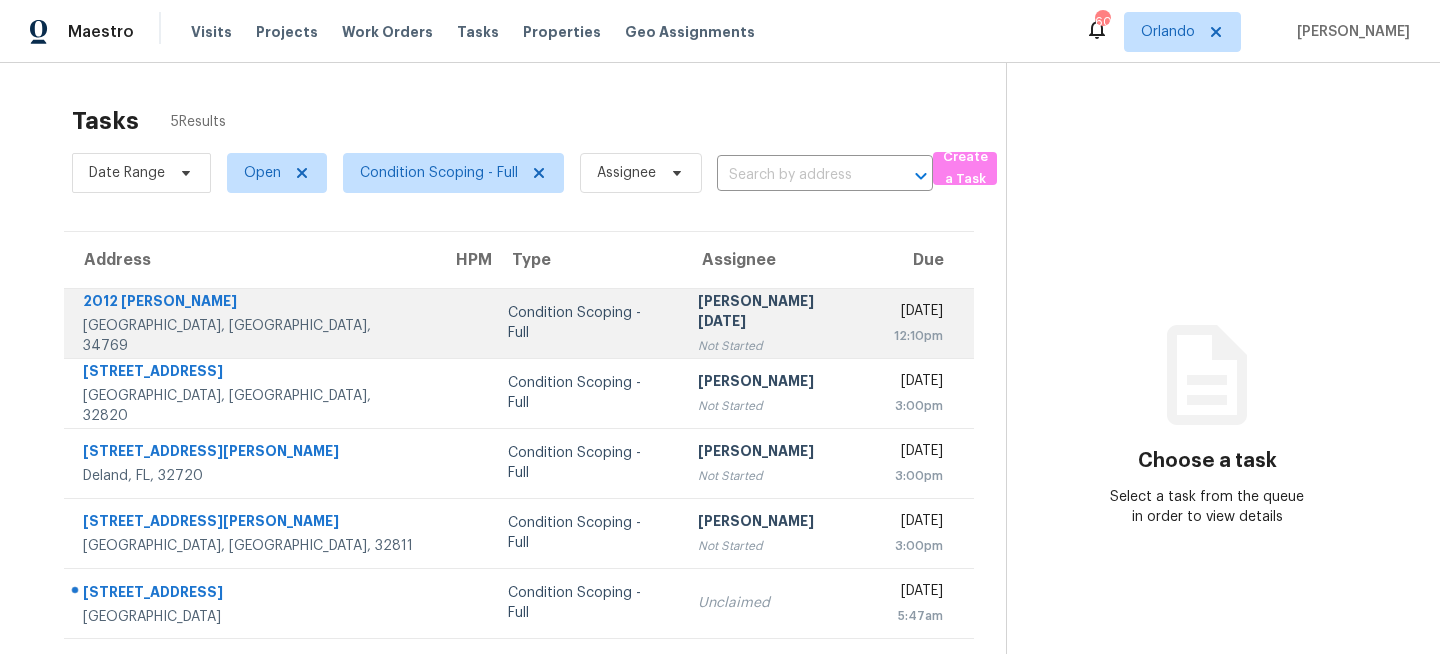 click on "Condition Scoping - Full" at bounding box center [587, 323] 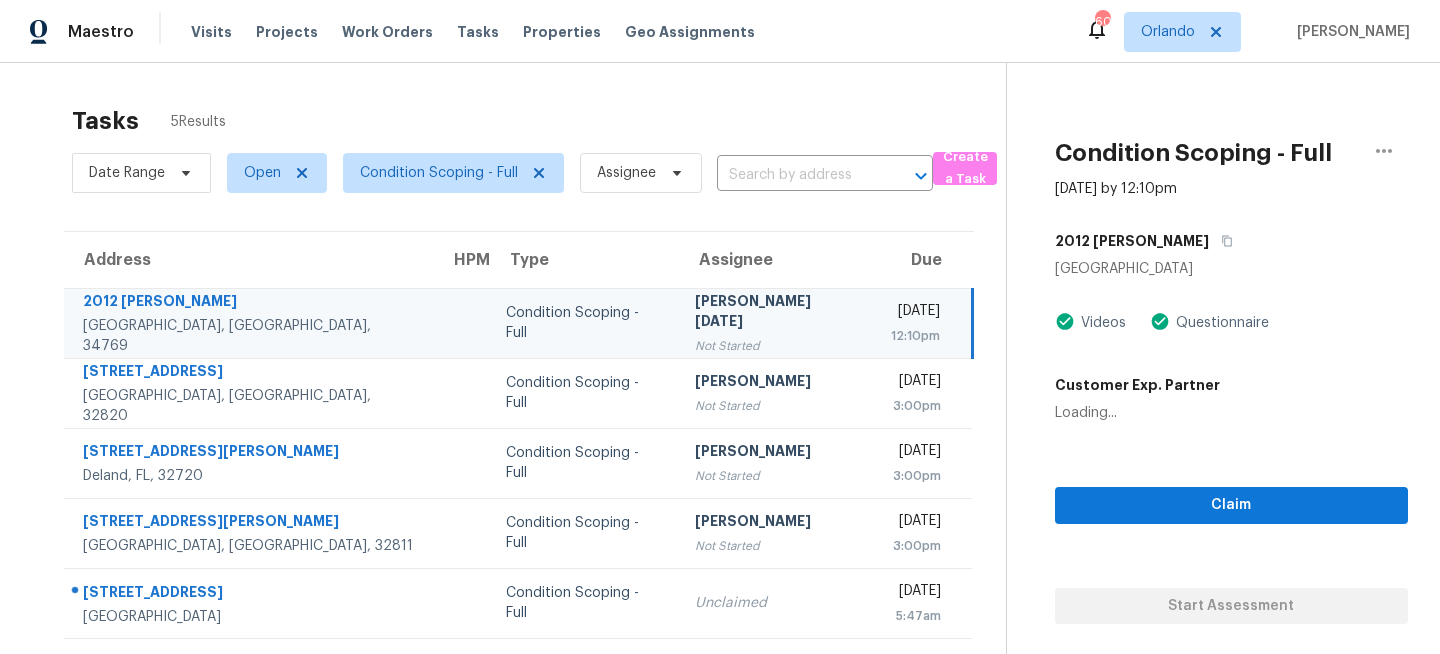 scroll, scrollTop: 63, scrollLeft: 0, axis: vertical 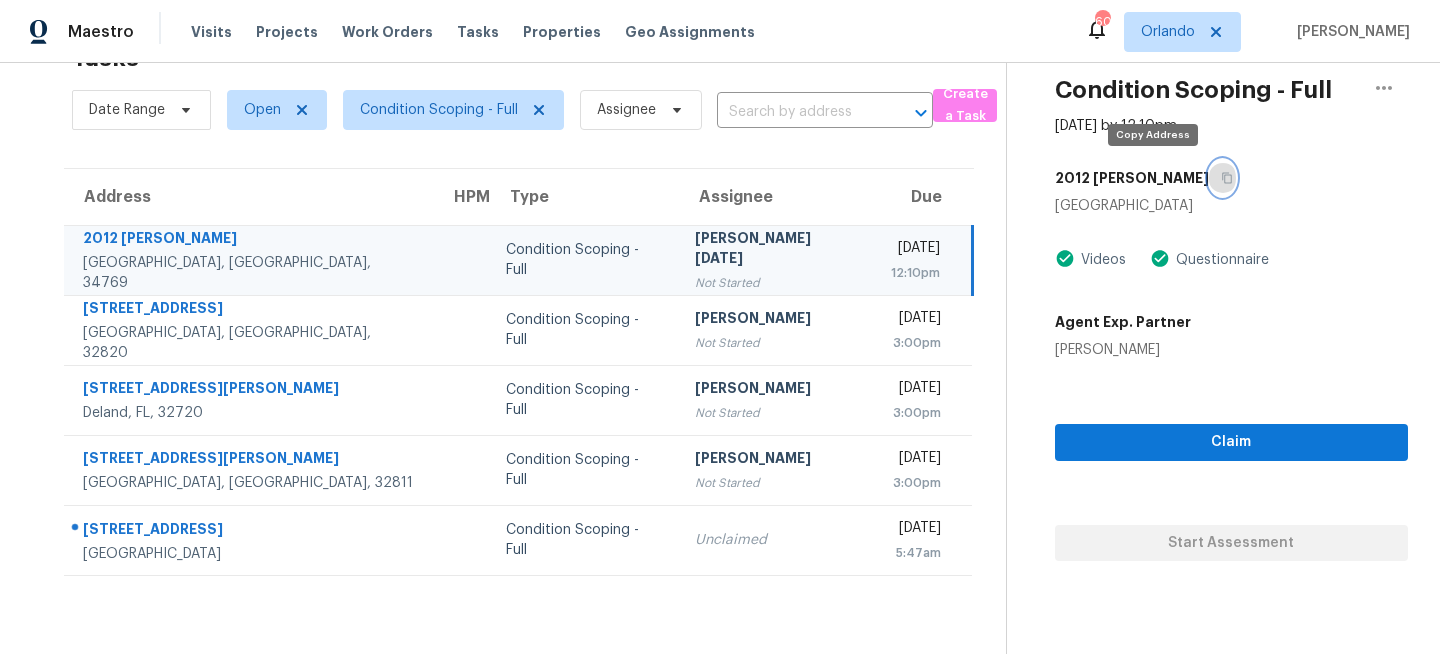 click at bounding box center [1222, 178] 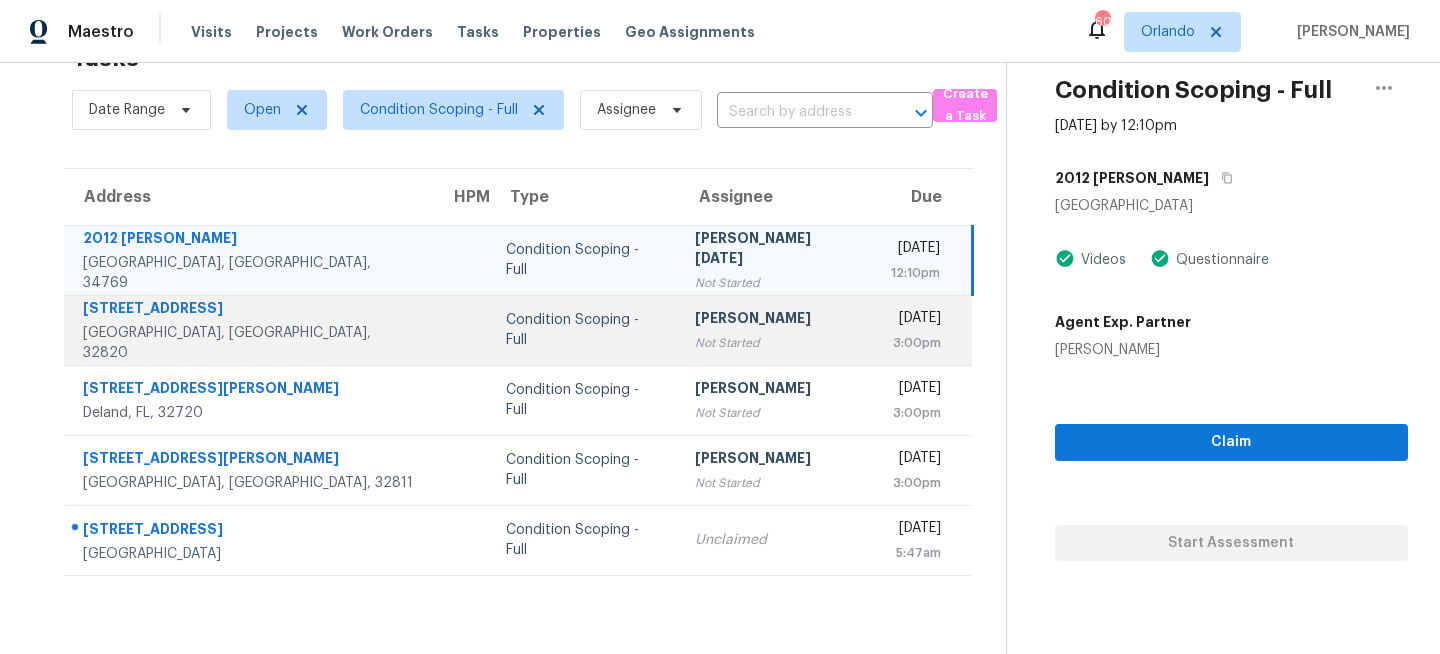click on "Sakthivel Chandran Not Started" at bounding box center (777, 330) 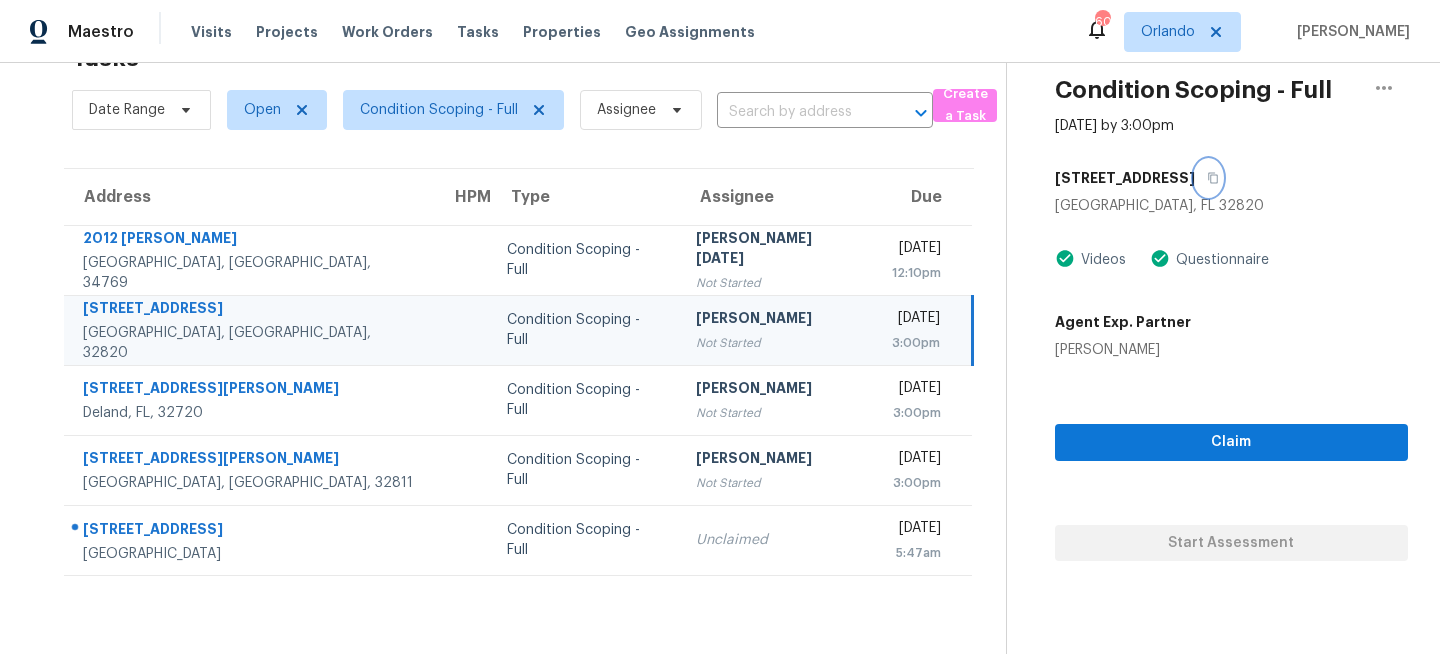 click 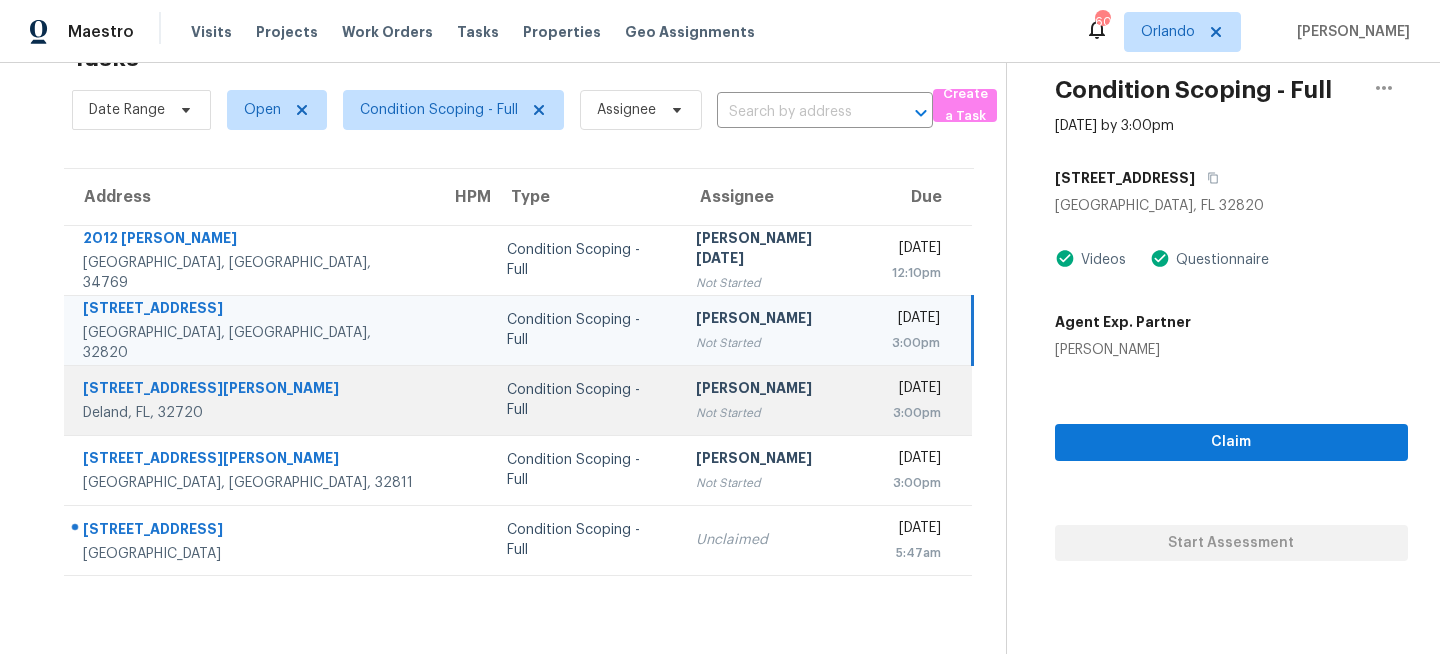 click on "Sakthivel Chandran" at bounding box center (778, 390) 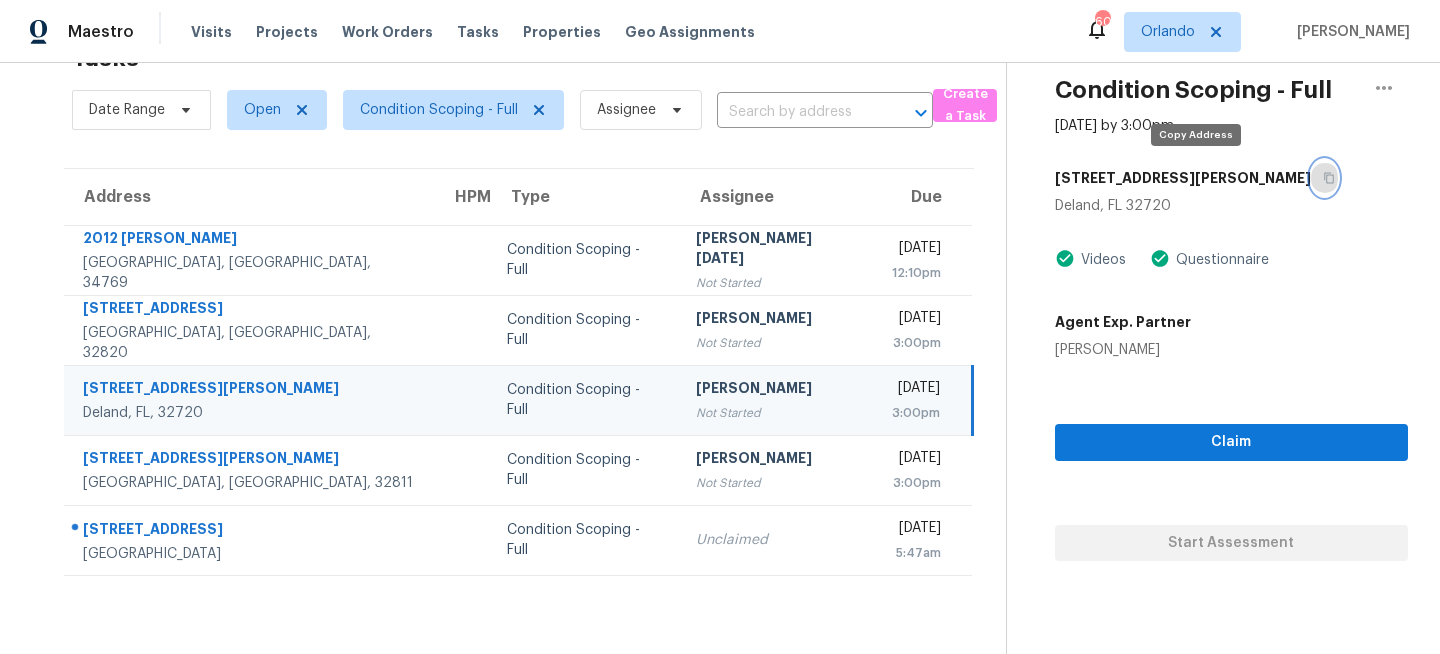 click at bounding box center (1324, 178) 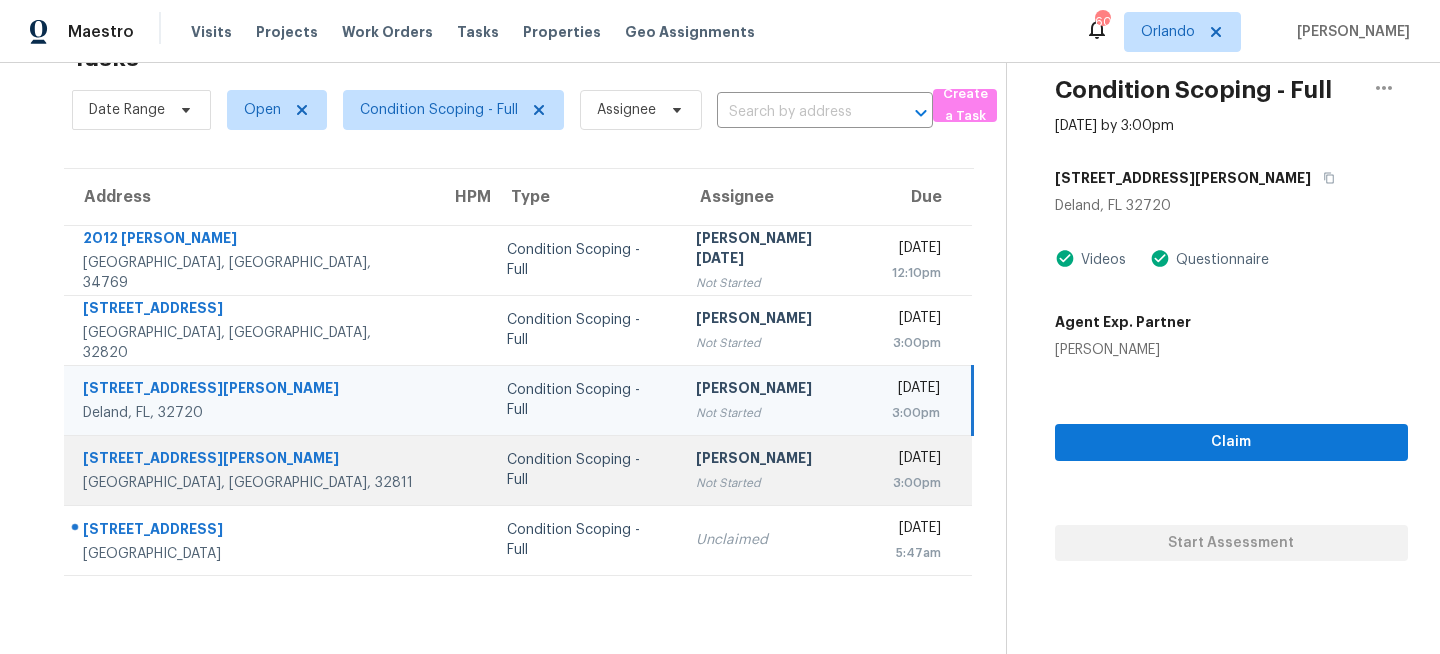 click on "Rajesh M Not Started" at bounding box center [778, 470] 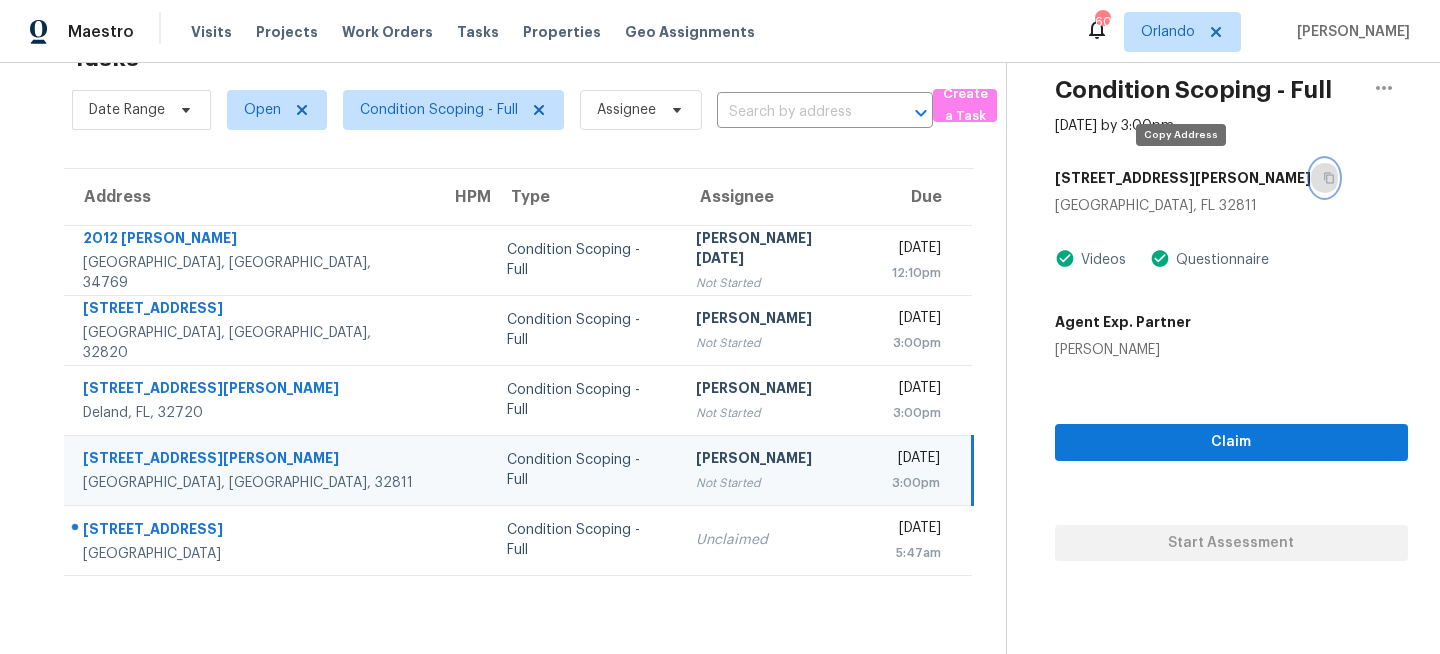 click at bounding box center [1324, 178] 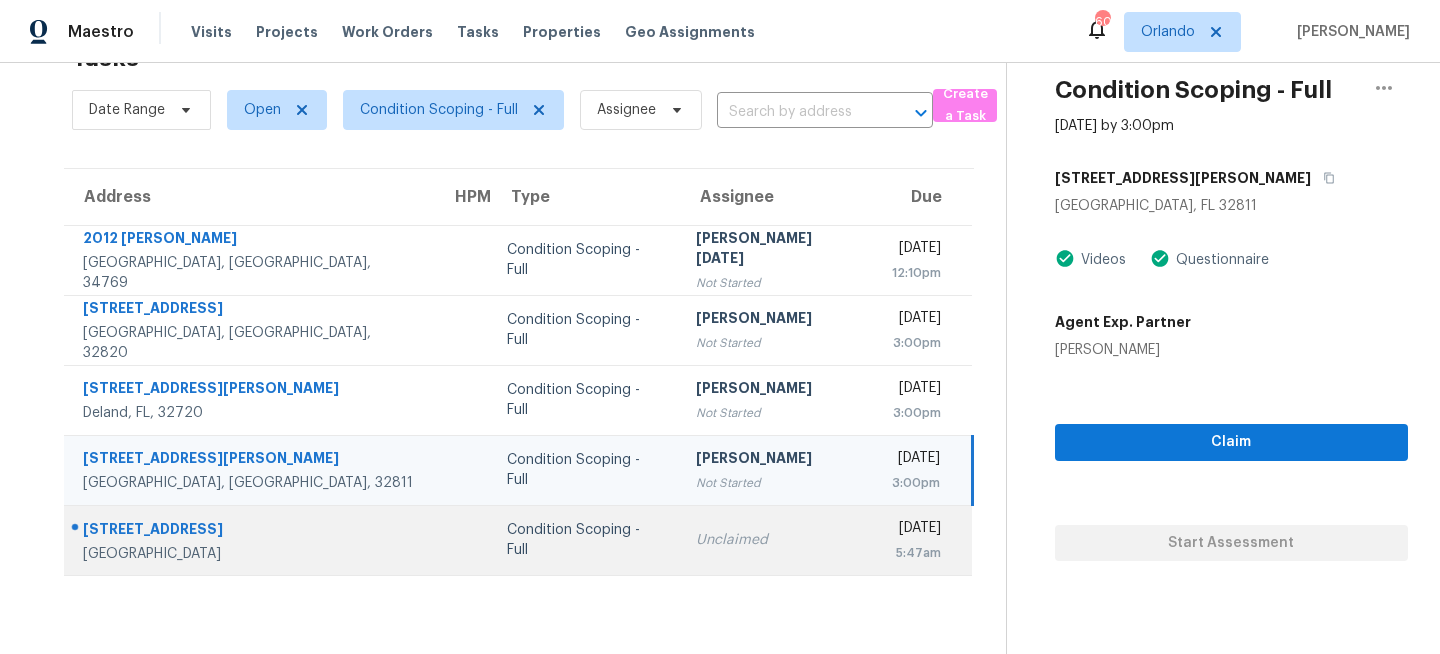 click on "Unclaimed" at bounding box center [778, 540] 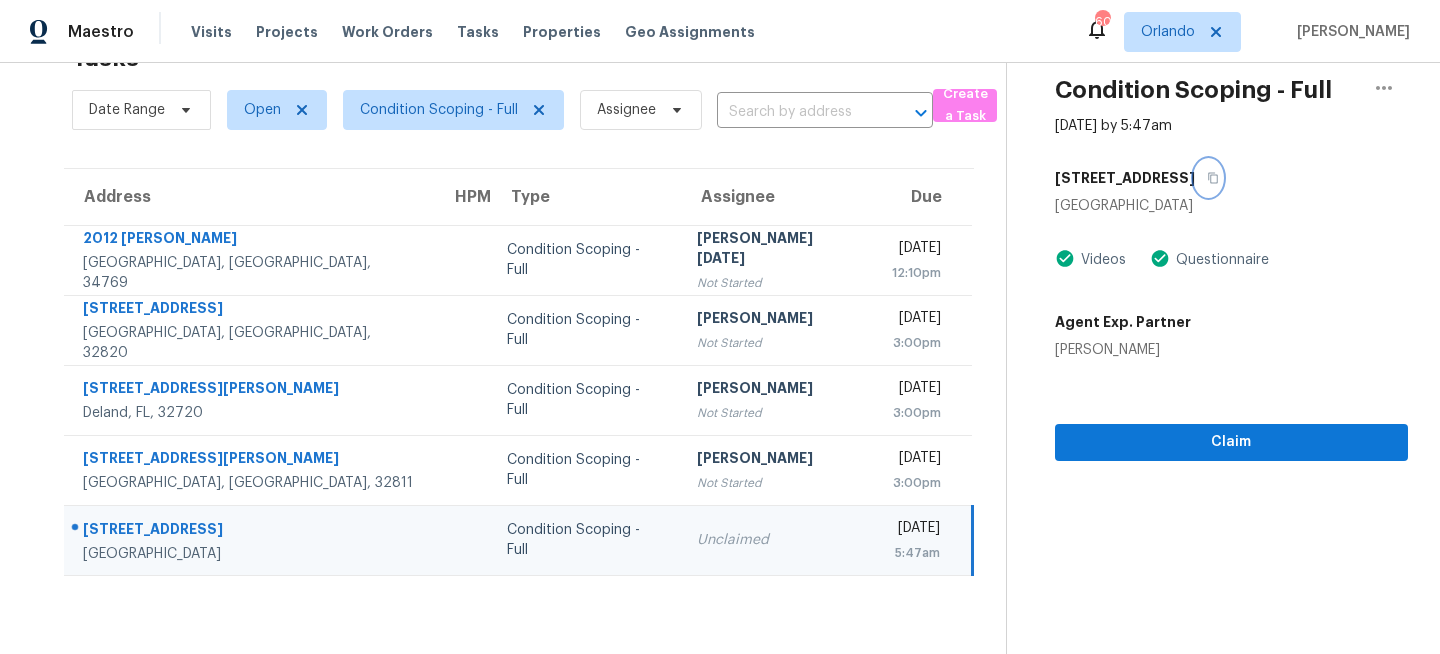 click 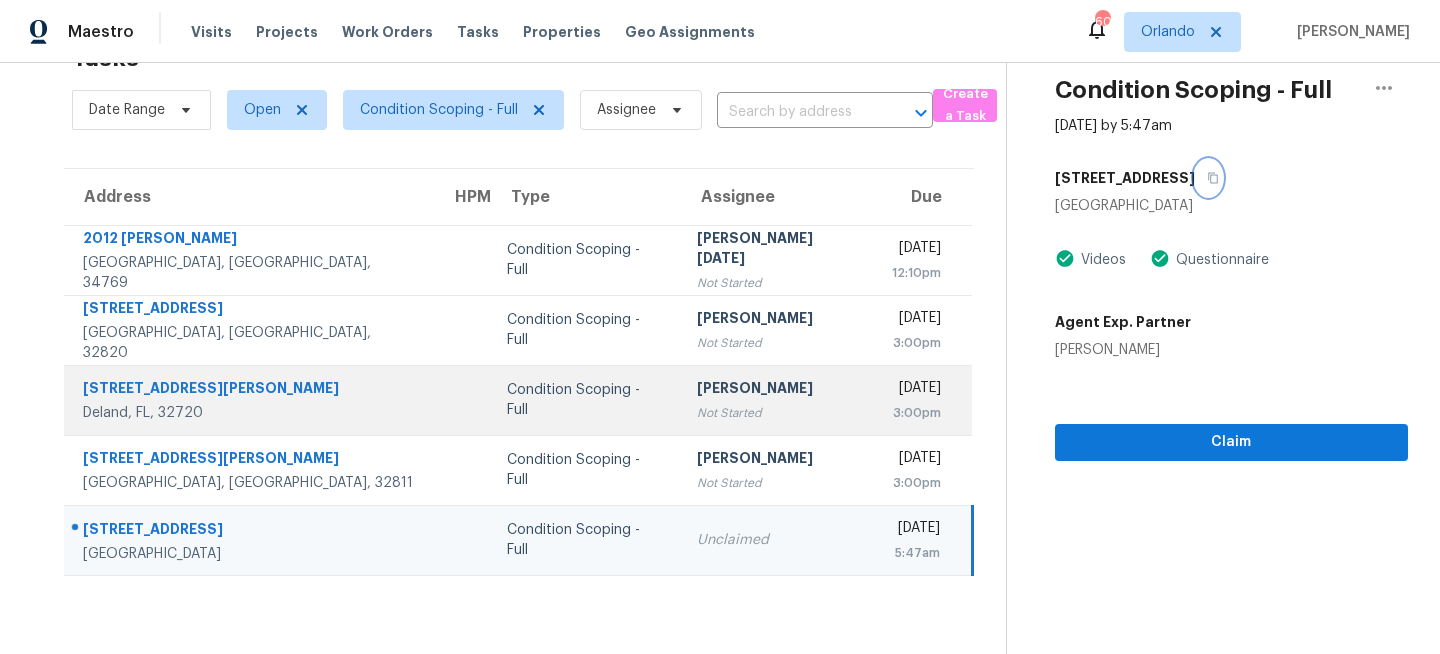 scroll, scrollTop: 0, scrollLeft: 0, axis: both 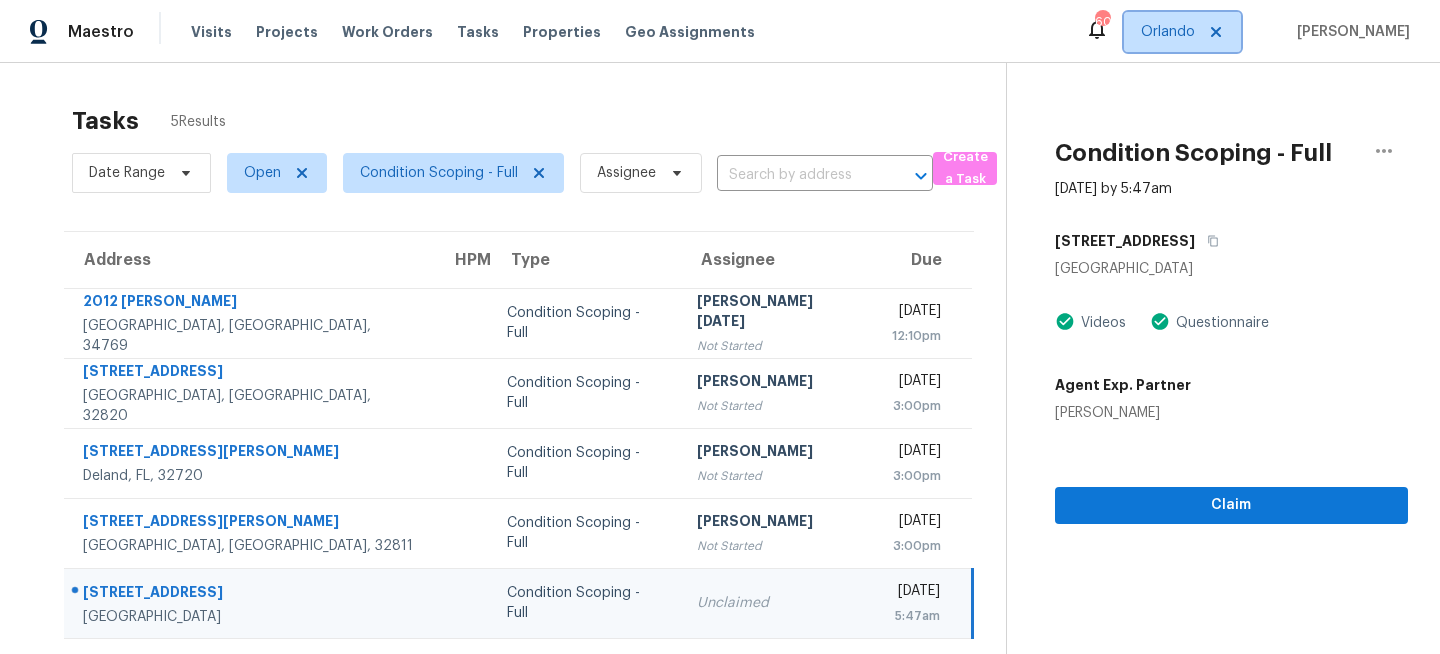 click on "Orlando" at bounding box center [1168, 32] 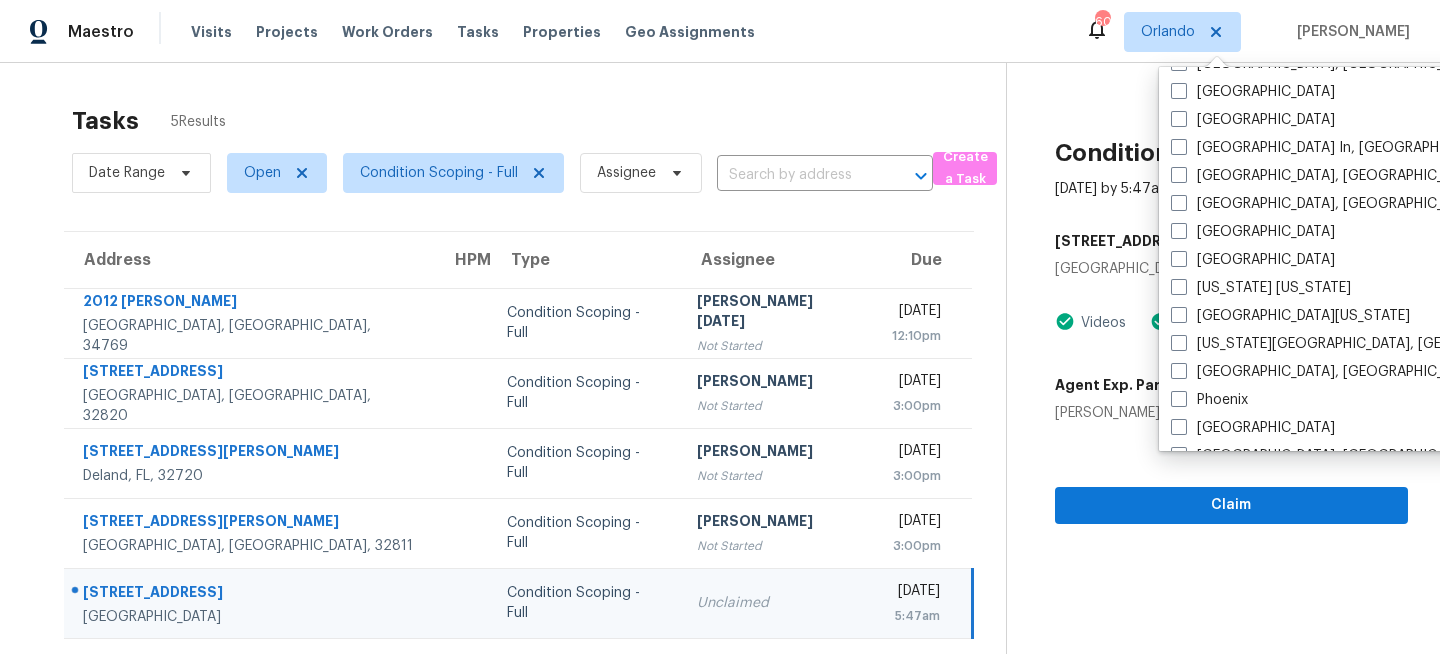 scroll, scrollTop: 867, scrollLeft: 0, axis: vertical 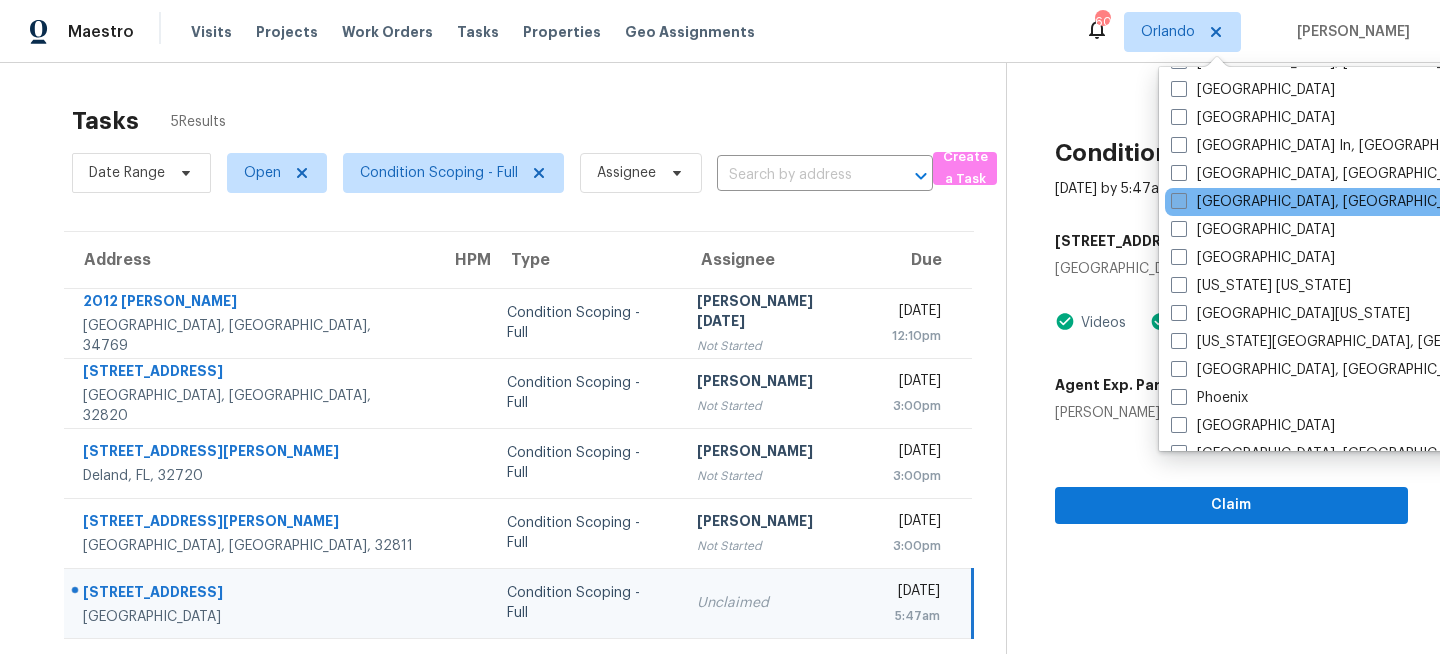 click on "Miami, FL" at bounding box center [1326, 202] 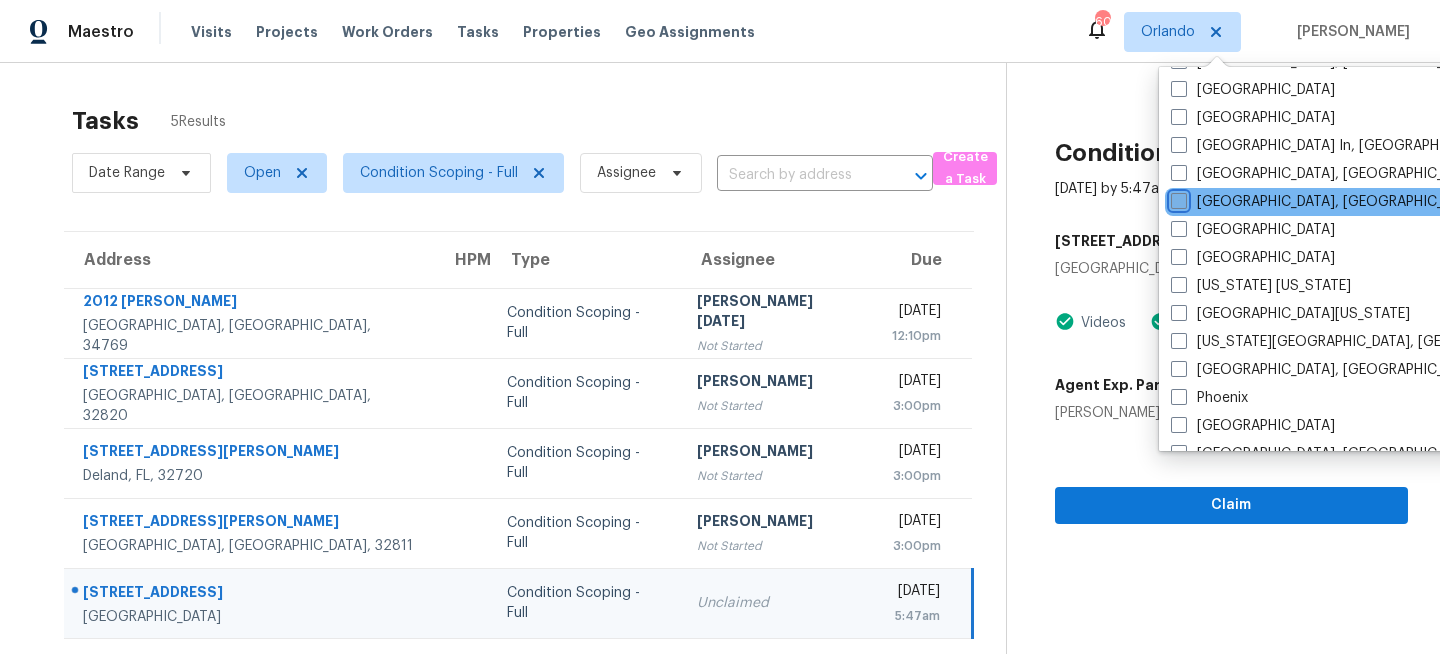 click on "Miami, FL" at bounding box center (1177, 198) 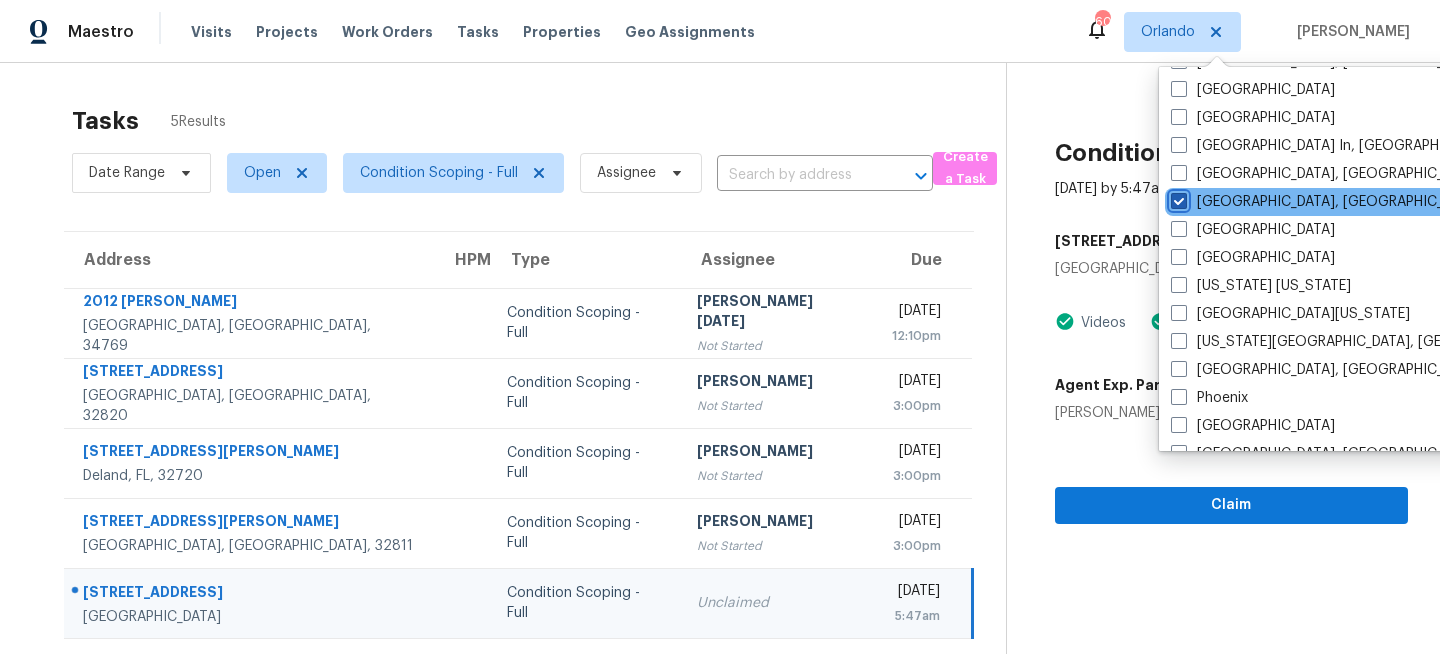 checkbox on "true" 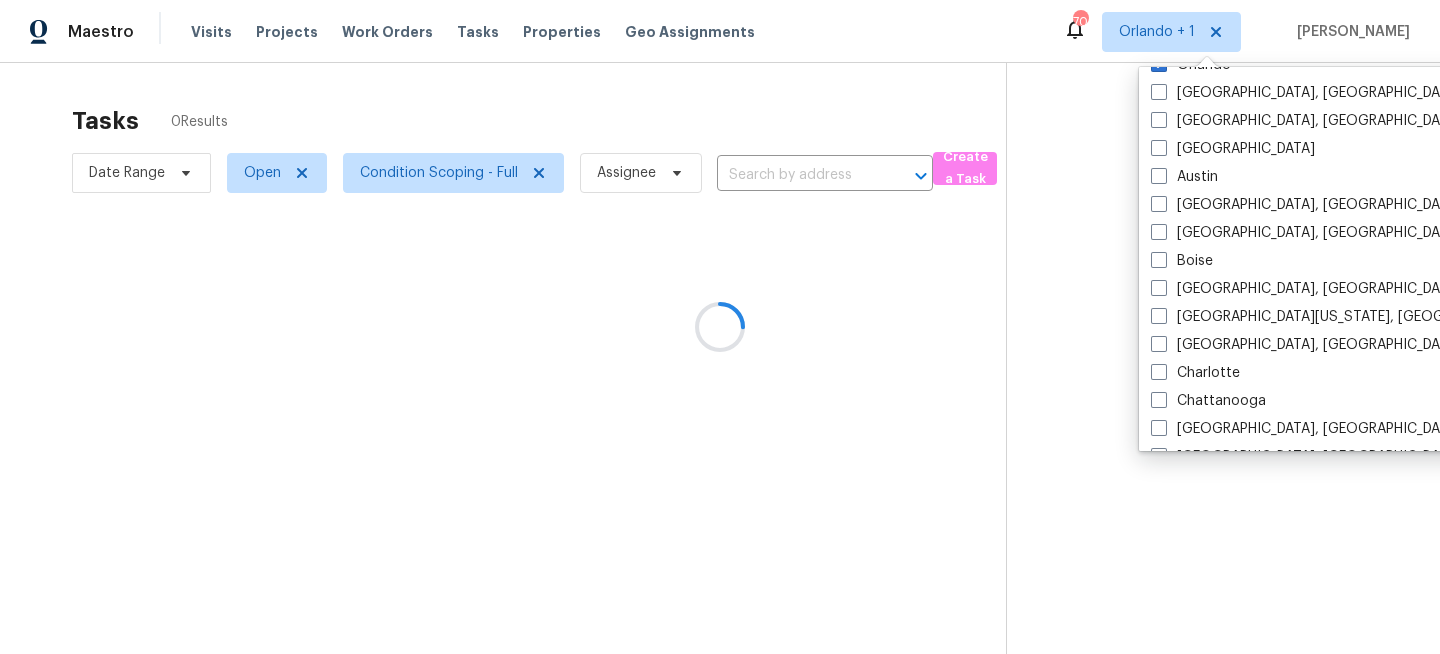 scroll, scrollTop: 0, scrollLeft: 0, axis: both 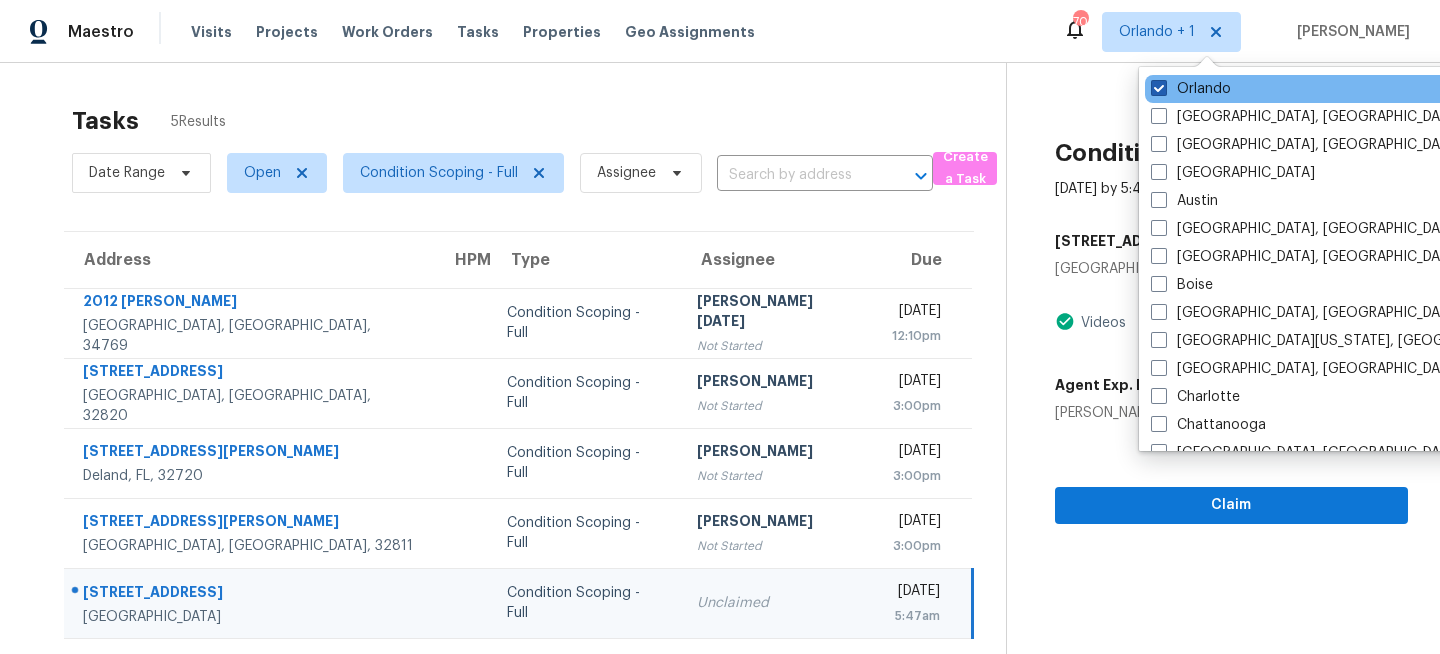 click on "Orlando" at bounding box center [1191, 89] 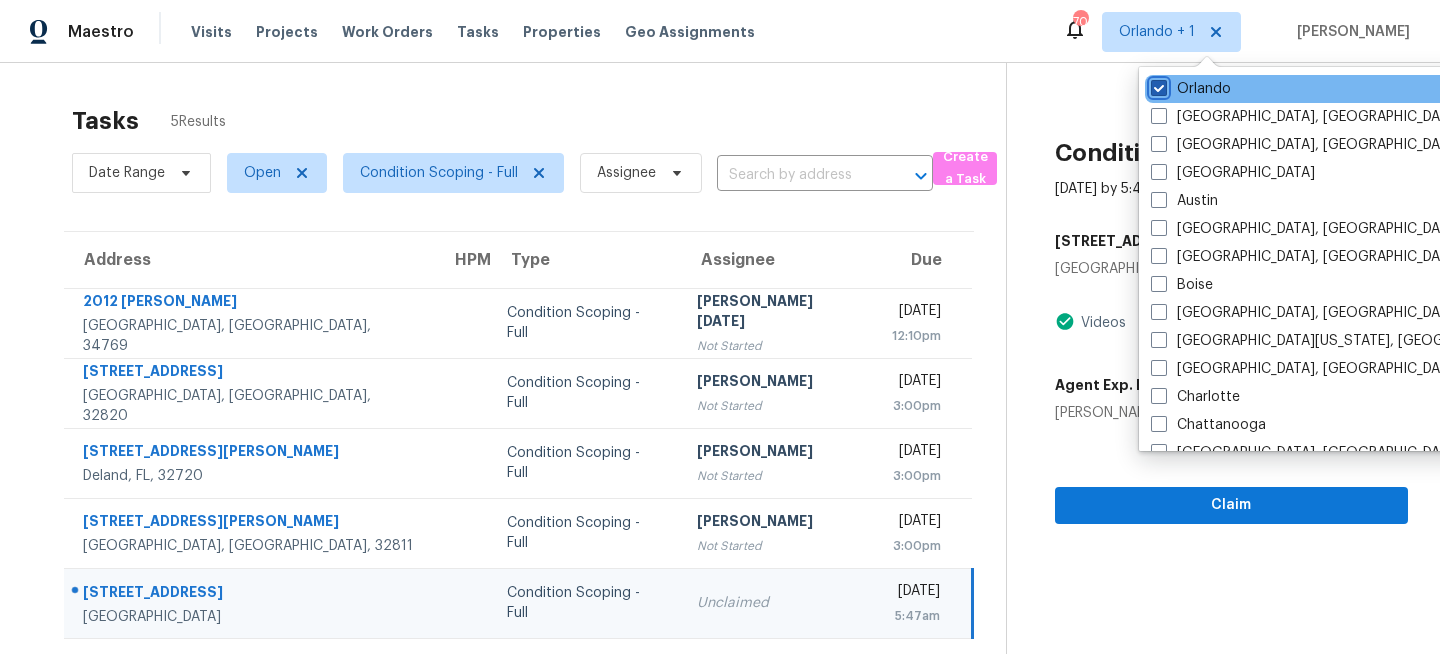 click on "Orlando" at bounding box center (1157, 85) 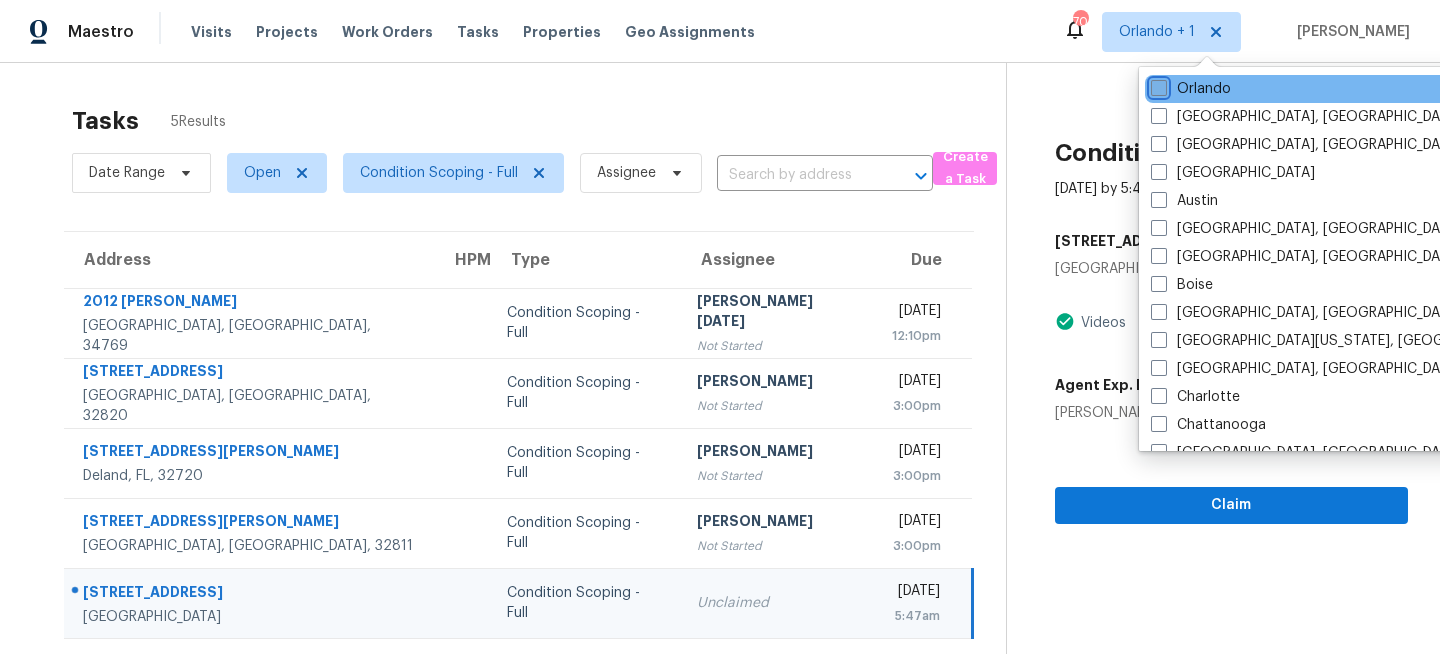 checkbox on "false" 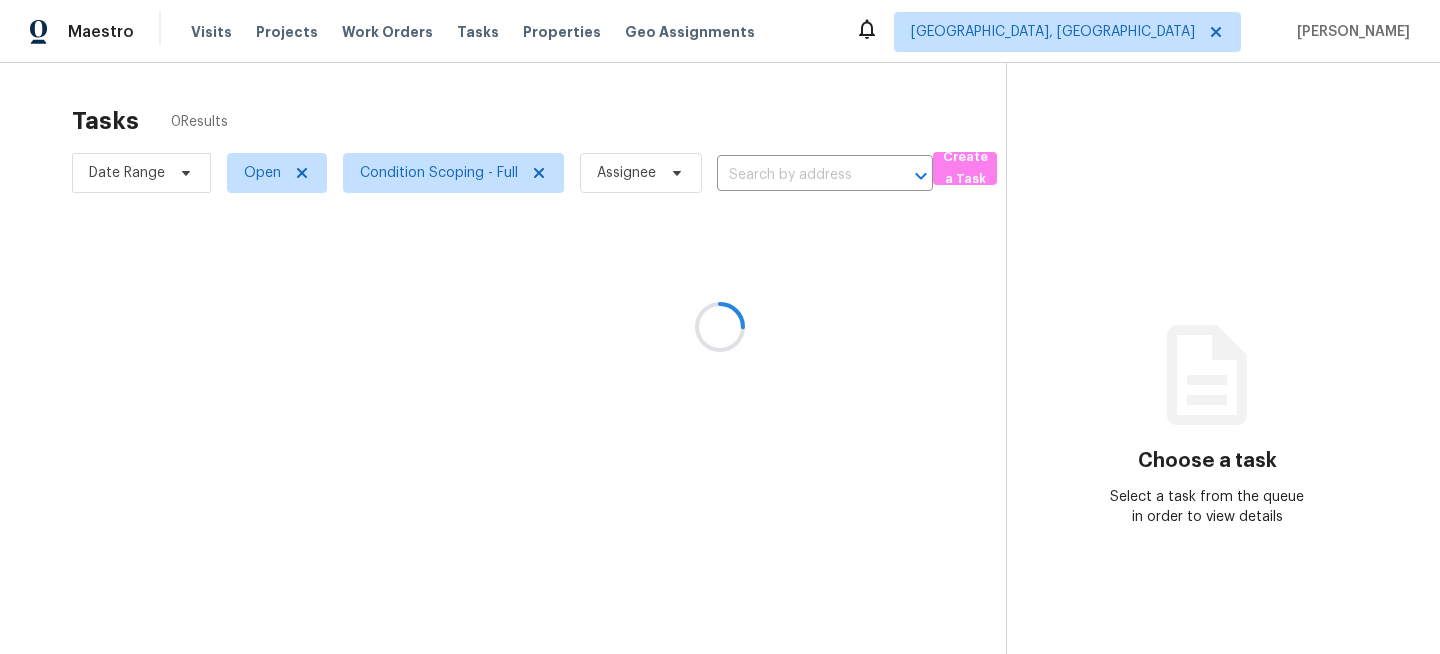 scroll, scrollTop: 0, scrollLeft: 0, axis: both 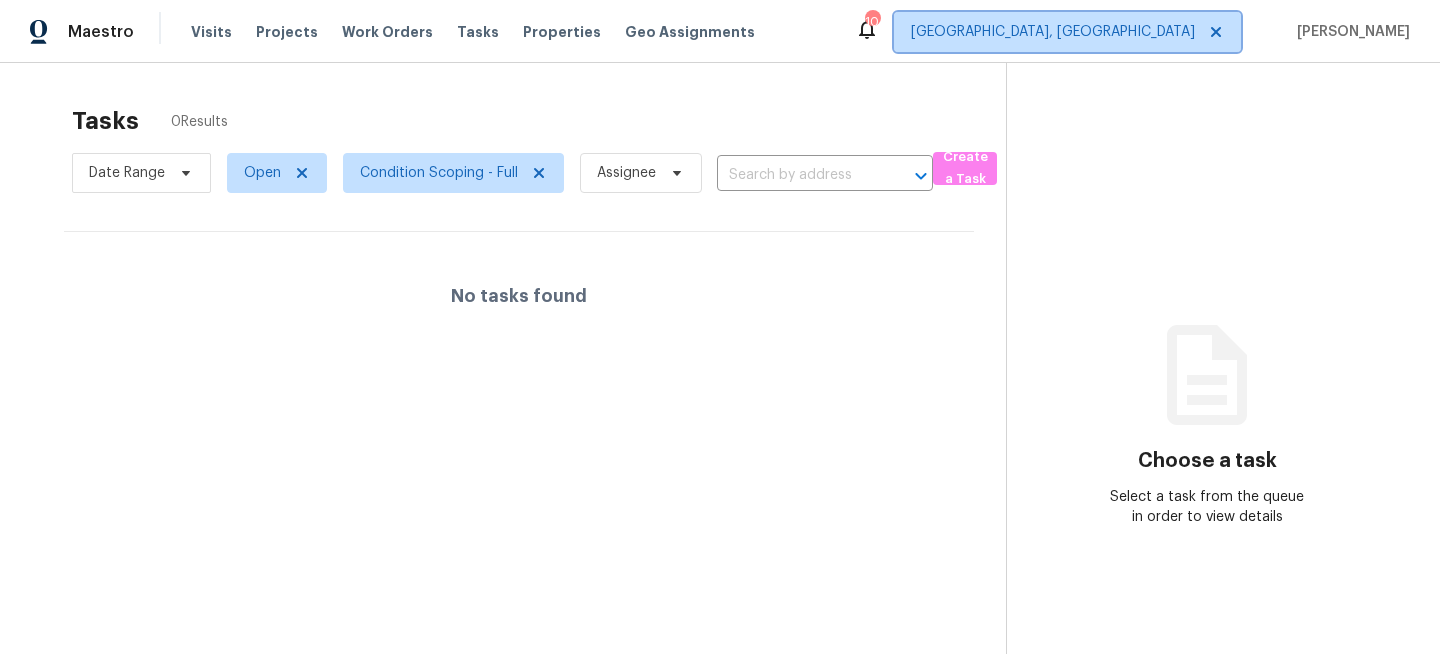 click on "Miami, FL" at bounding box center [1053, 32] 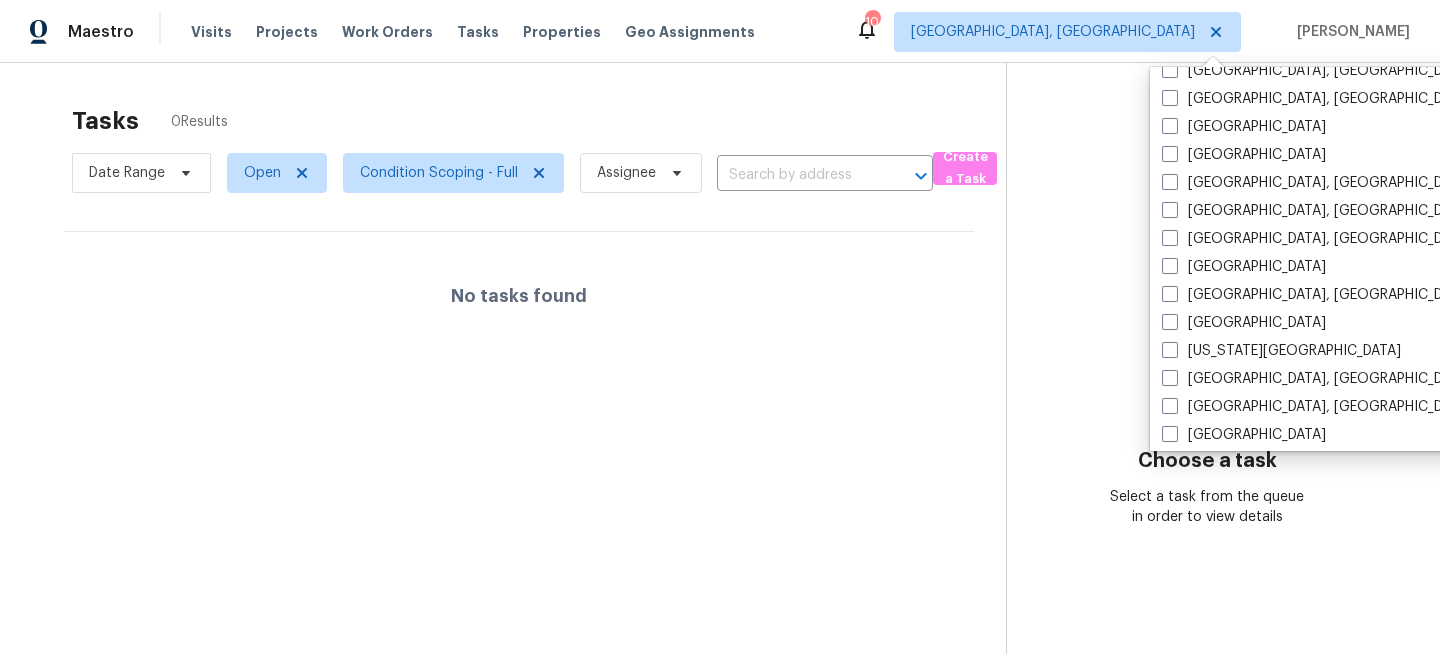scroll, scrollTop: 543, scrollLeft: 0, axis: vertical 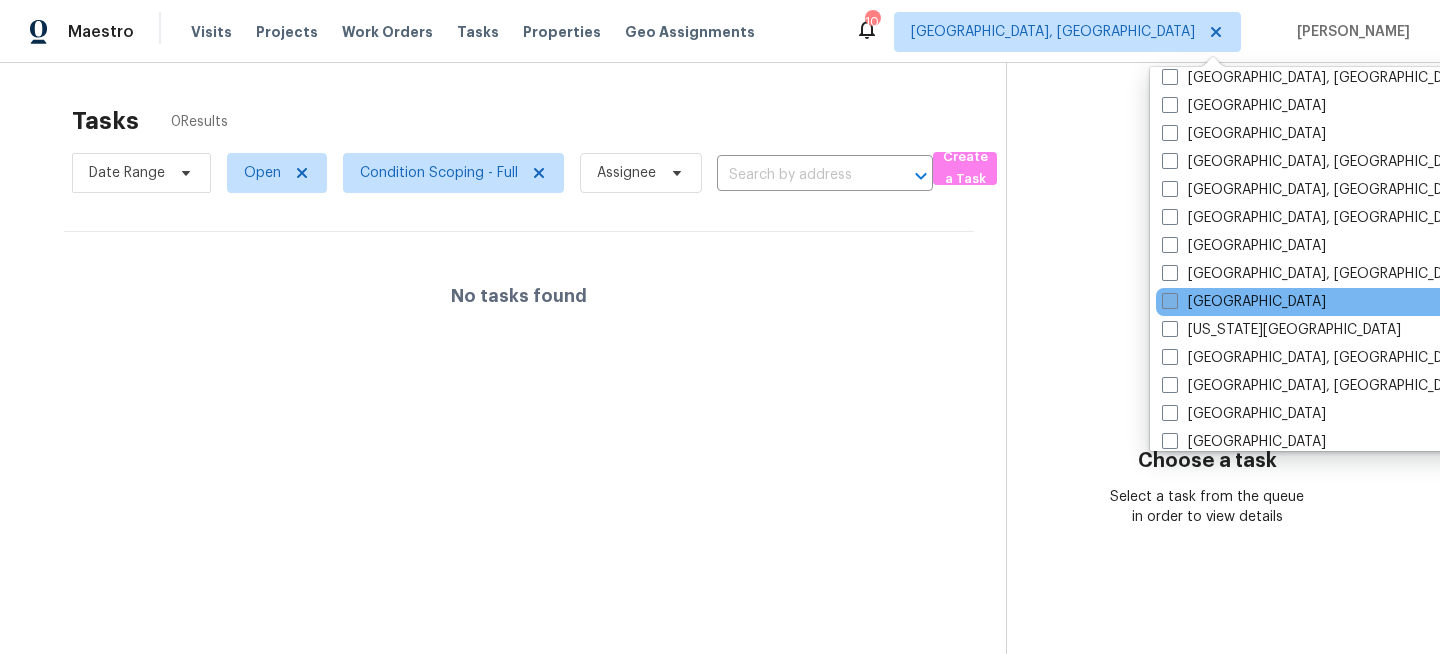 click at bounding box center [1170, 301] 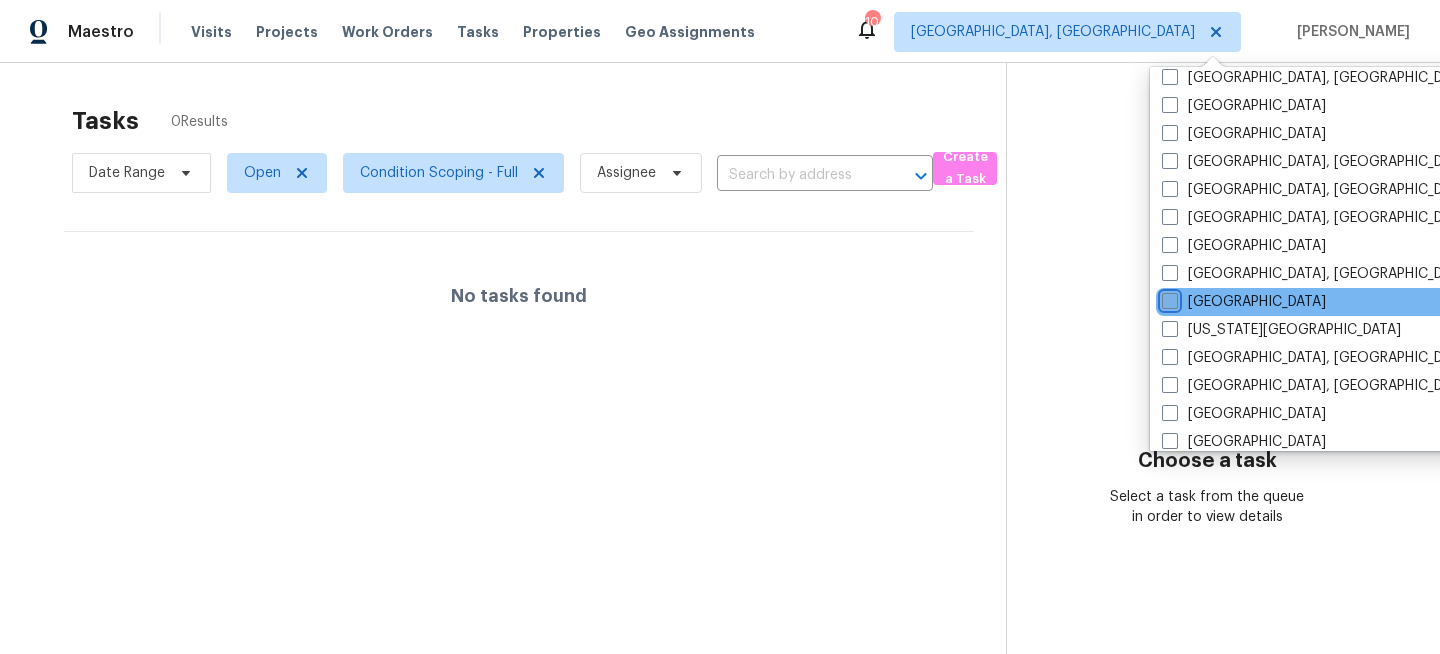 click on "[GEOGRAPHIC_DATA]" at bounding box center (1168, 298) 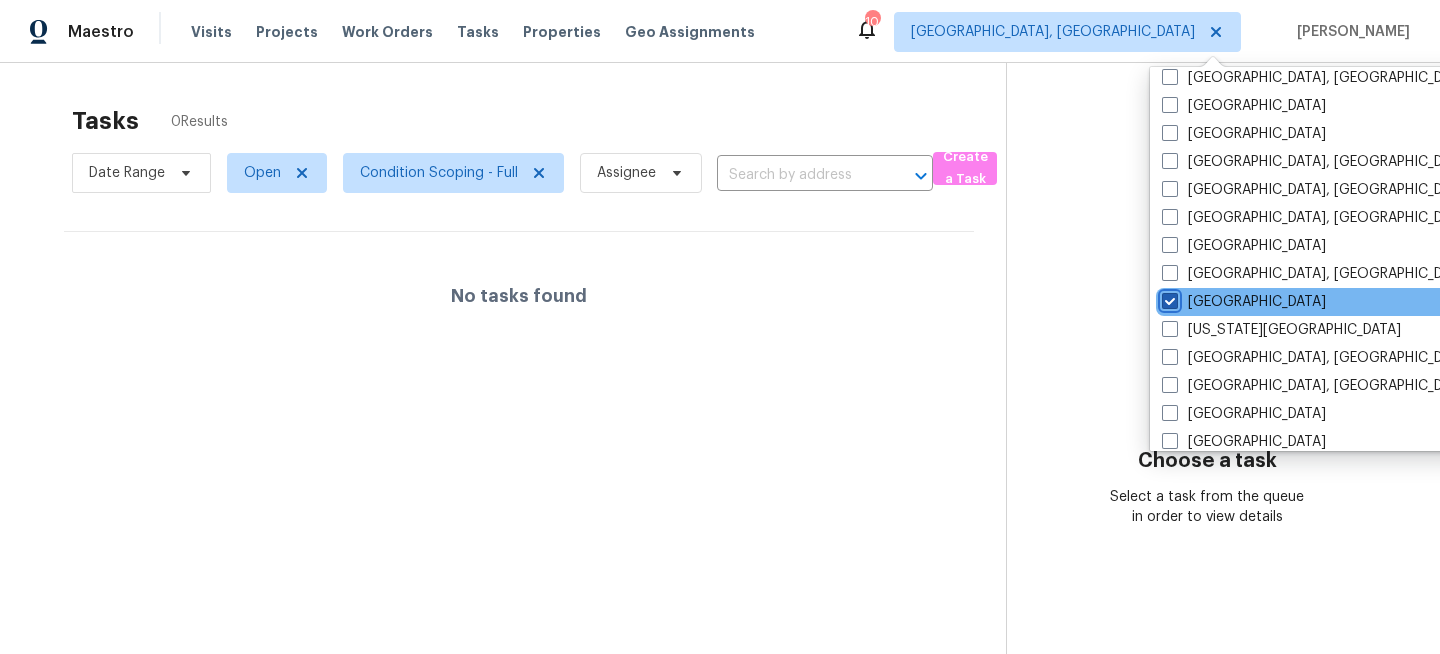 checkbox on "true" 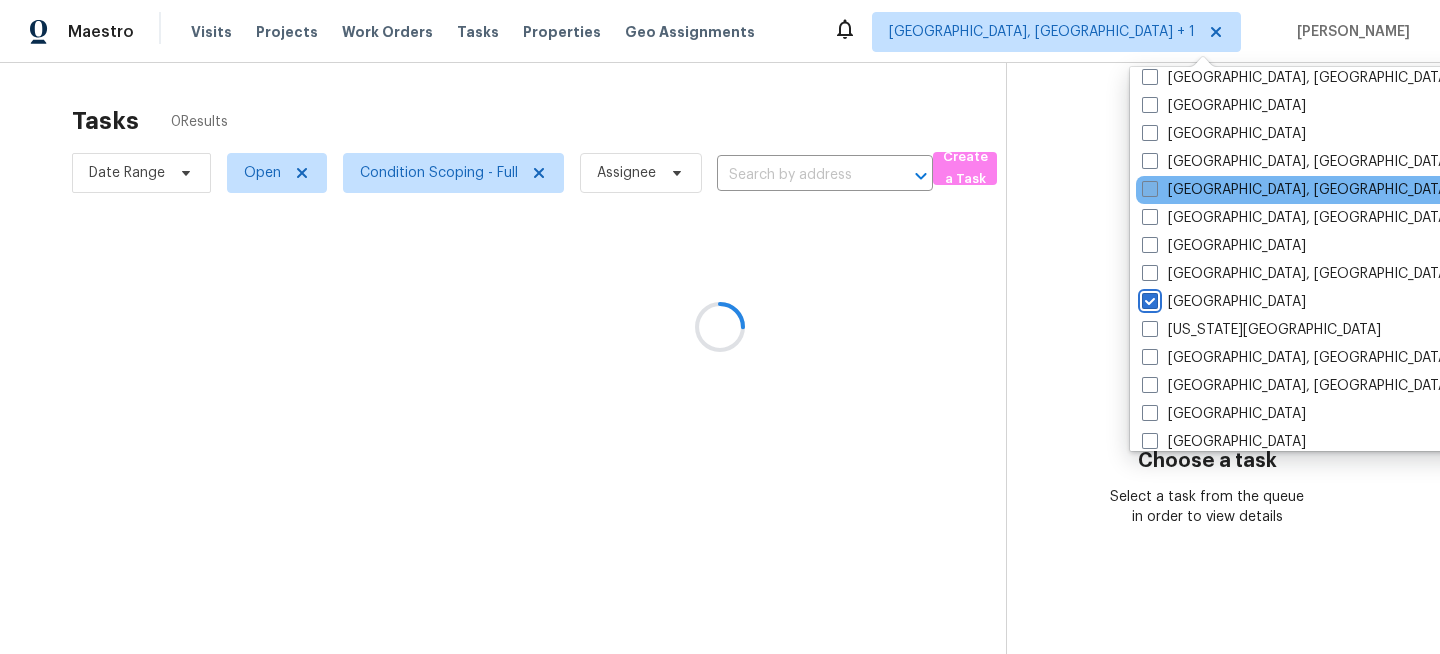 scroll, scrollTop: 0, scrollLeft: 0, axis: both 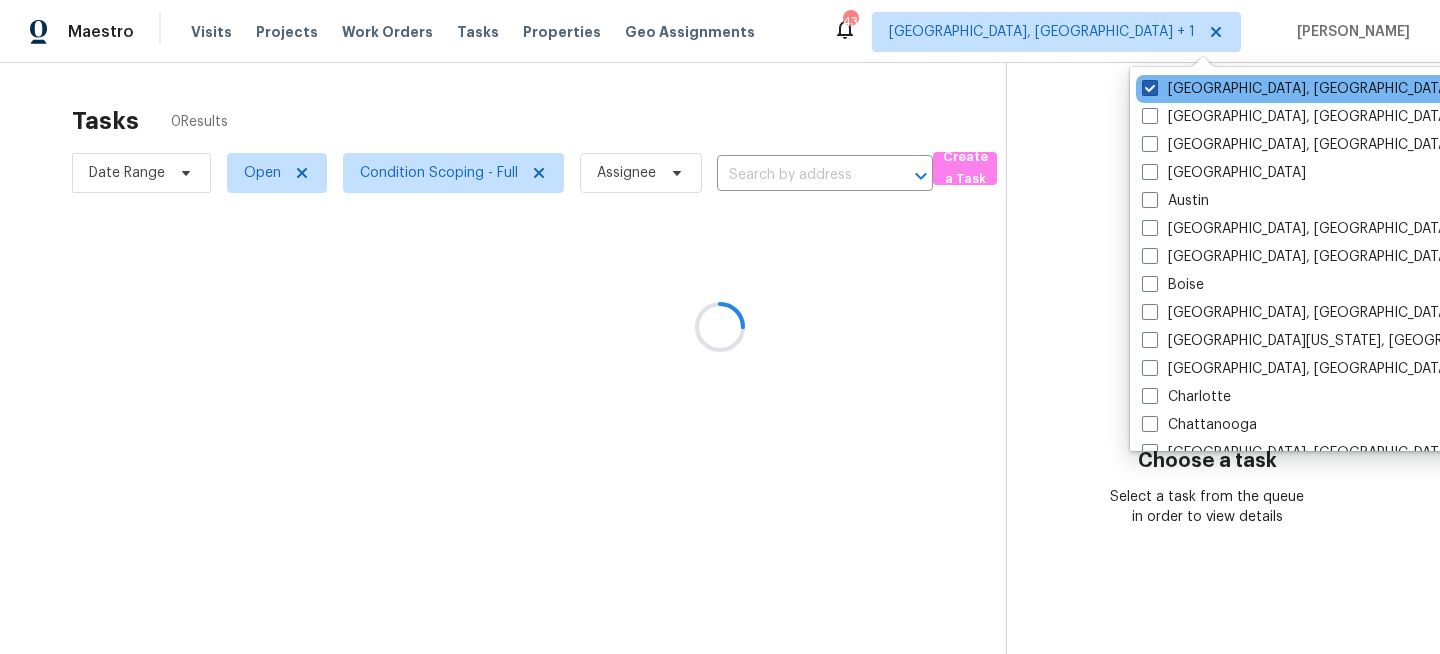 click on "Miami, FL" at bounding box center [1297, 89] 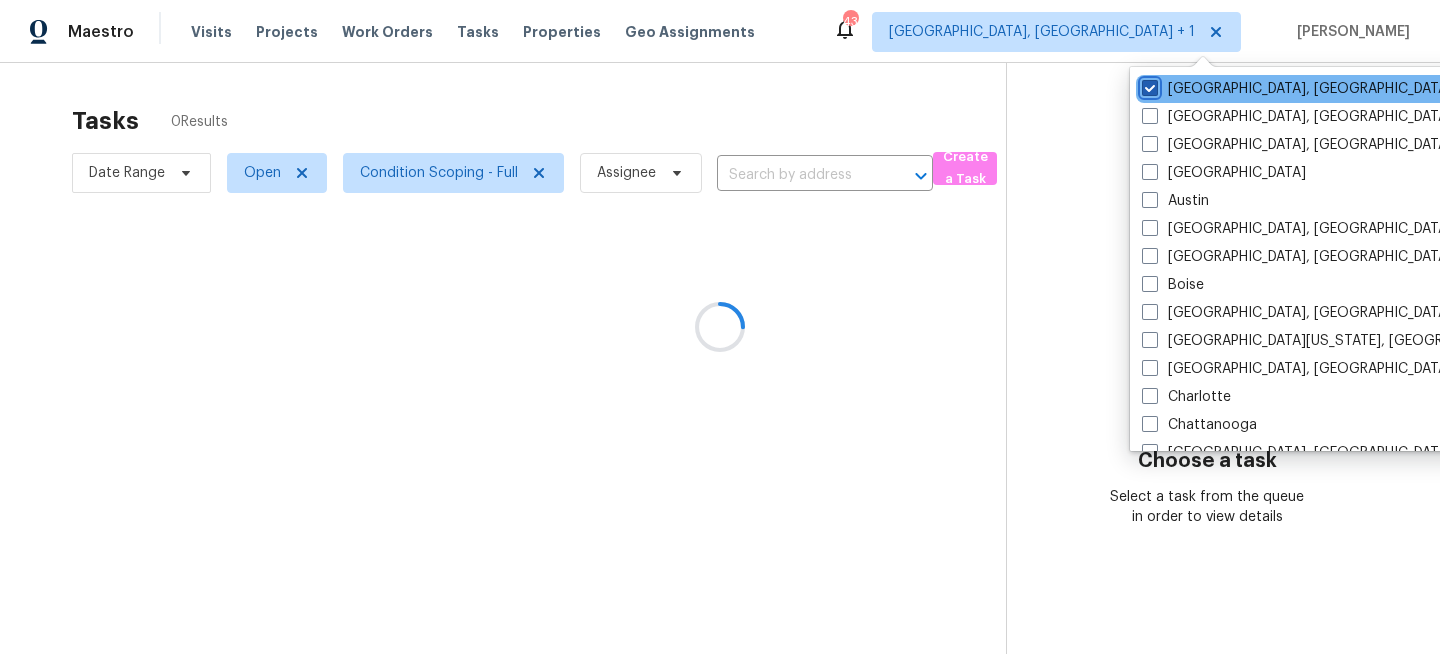 click on "Miami, FL" at bounding box center (1148, 85) 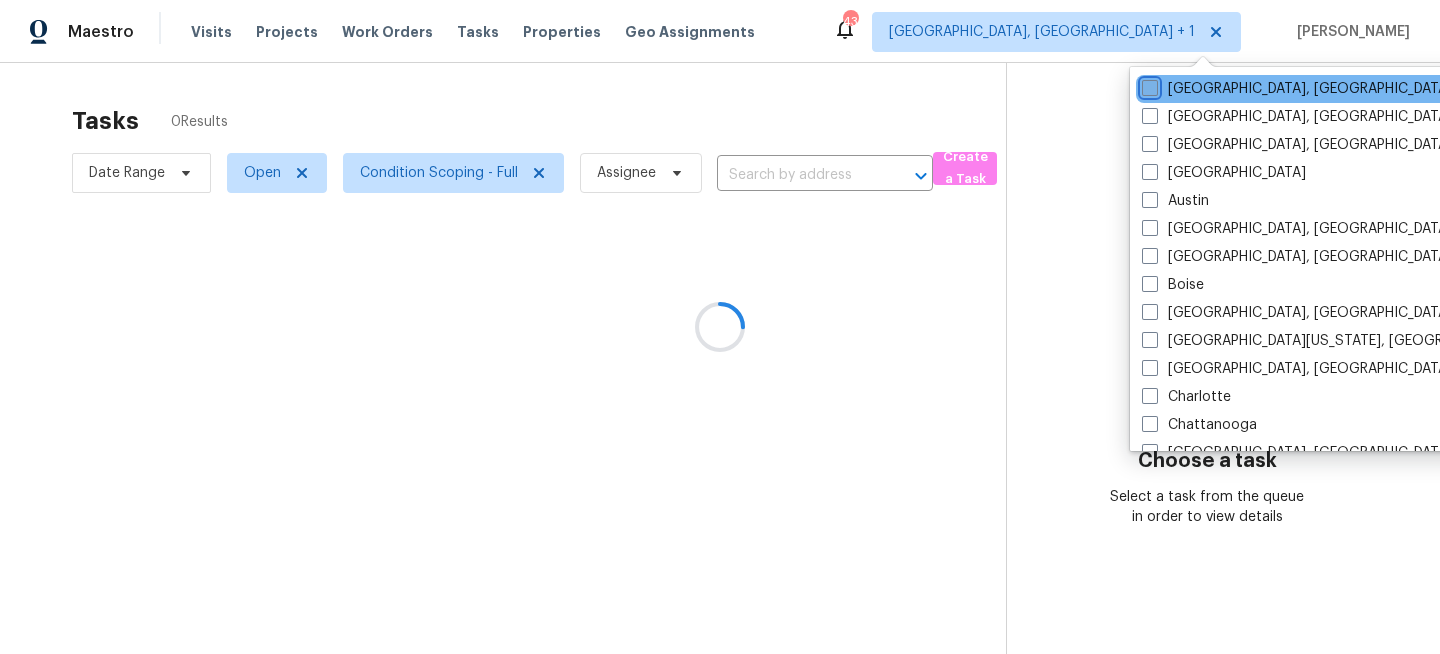 checkbox on "false" 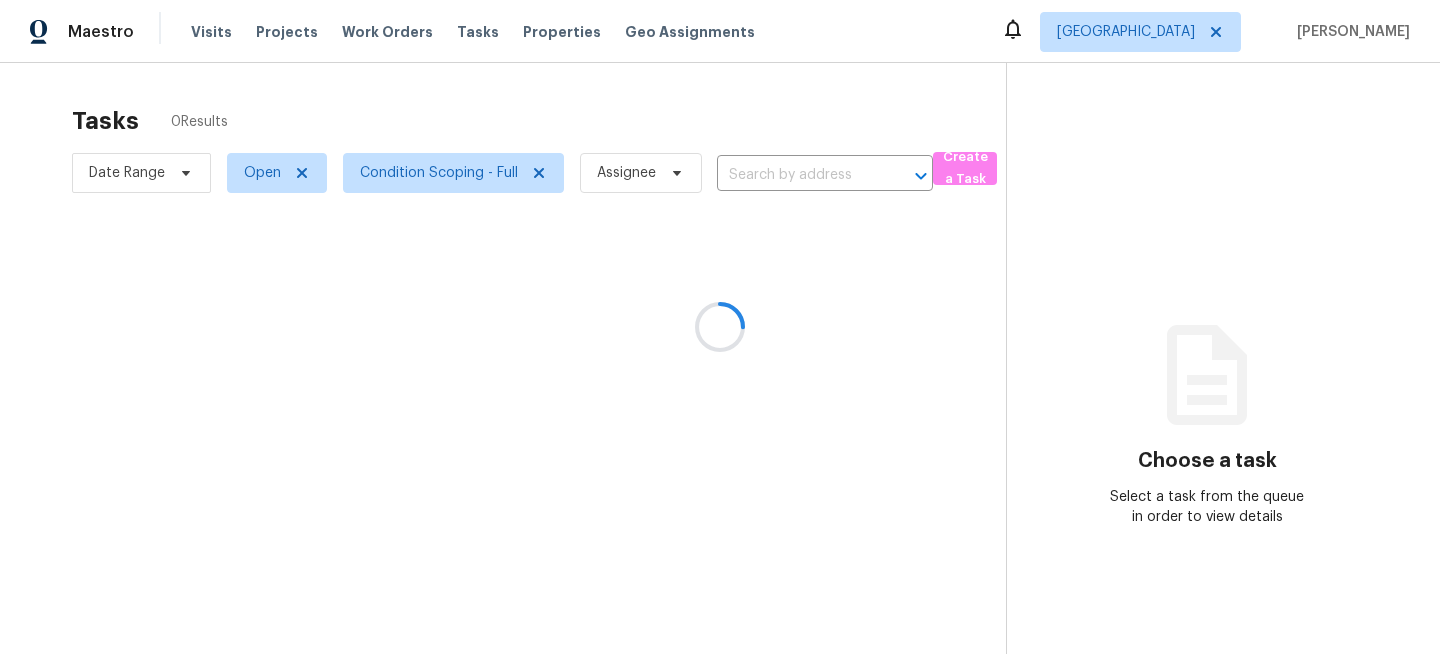 scroll, scrollTop: 0, scrollLeft: 0, axis: both 